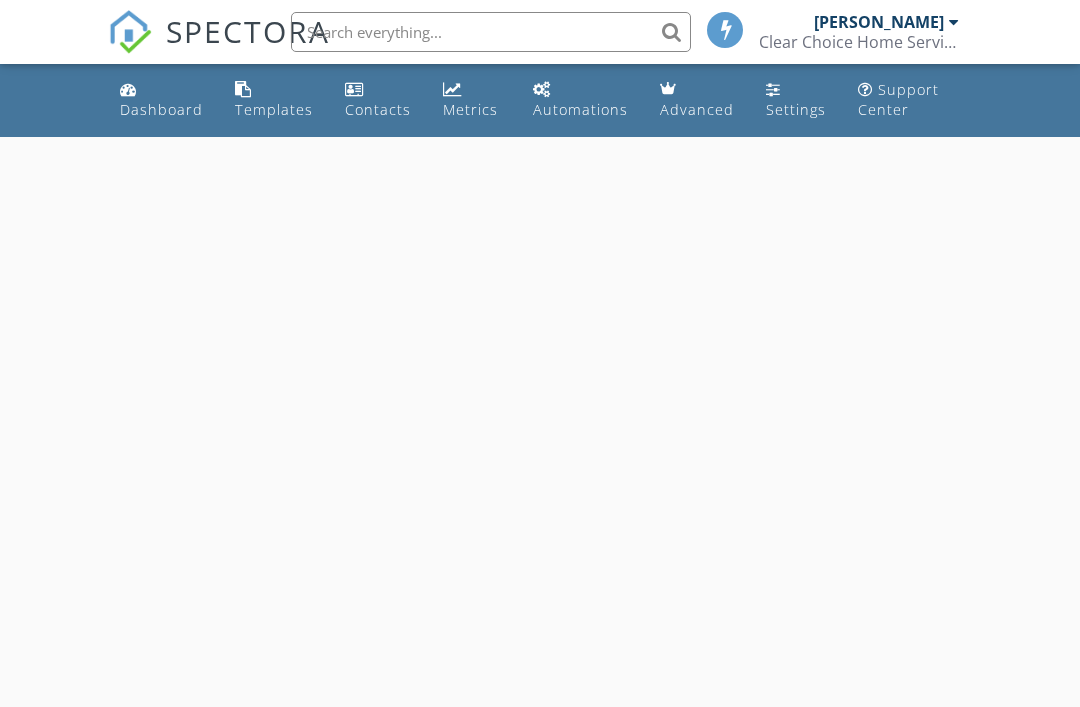scroll, scrollTop: 0, scrollLeft: 0, axis: both 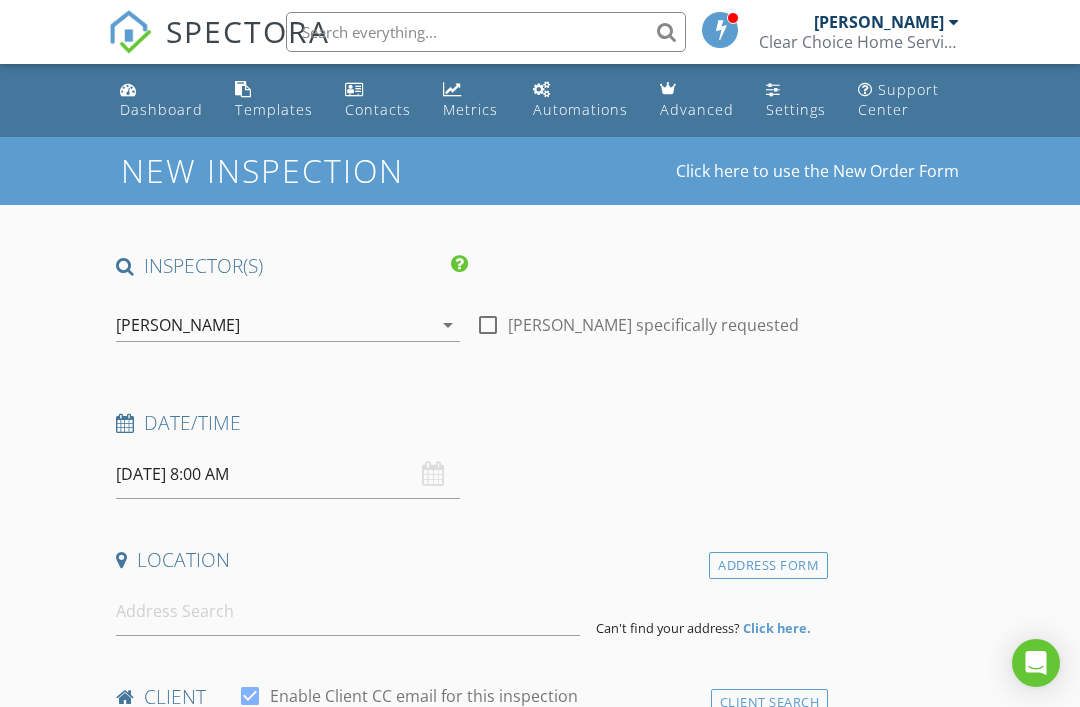 click on "07/15/2025 8:00 AM" at bounding box center (288, 474) 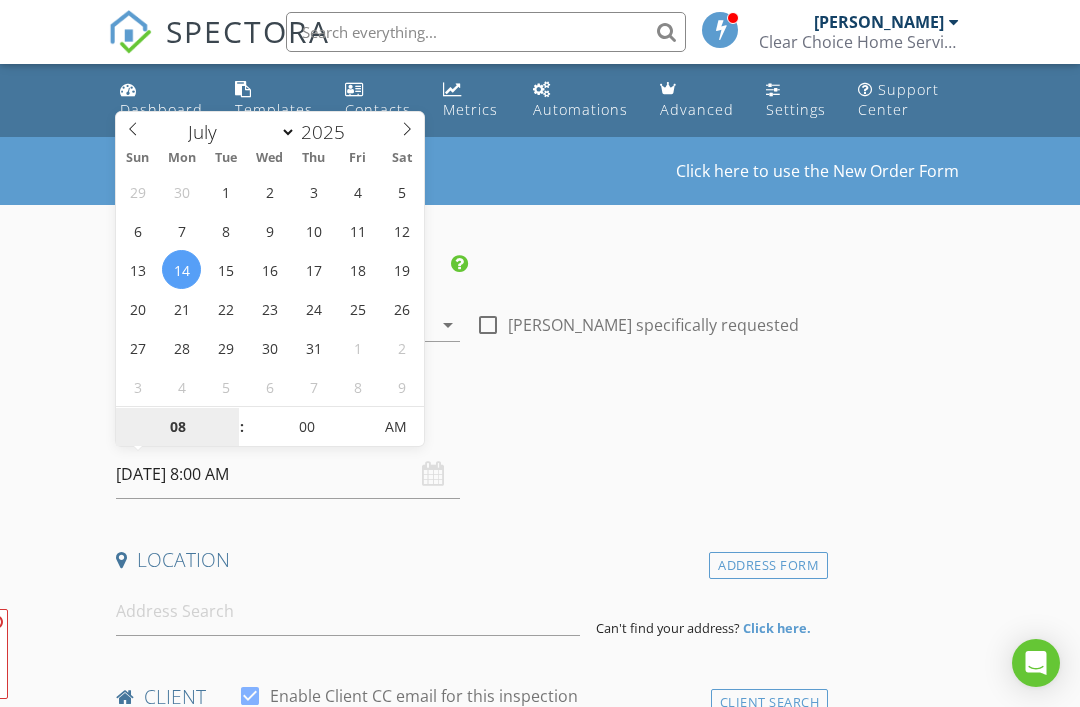 type on "07/14/2025 8:00 AM" 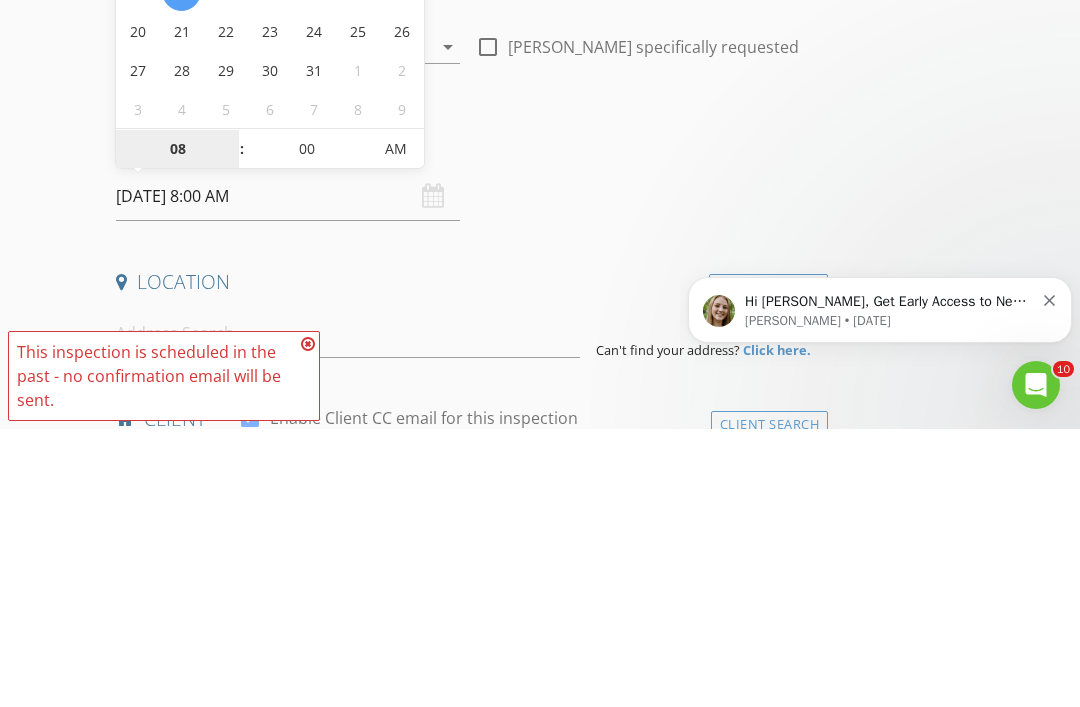 scroll, scrollTop: 0, scrollLeft: 0, axis: both 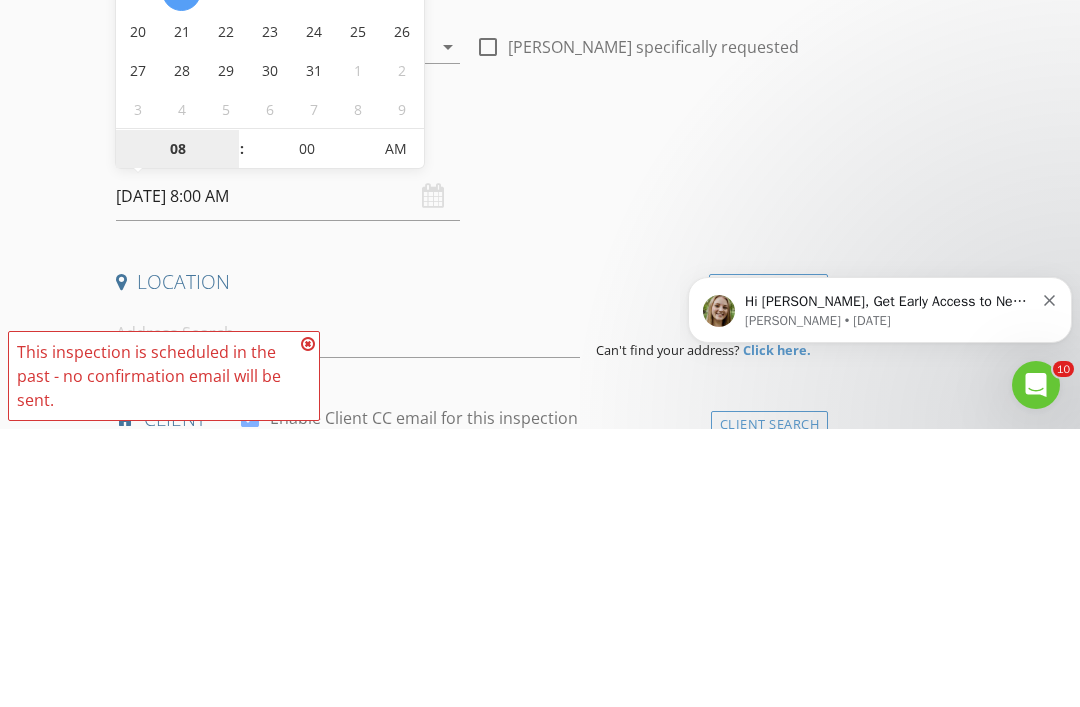 type on "9" 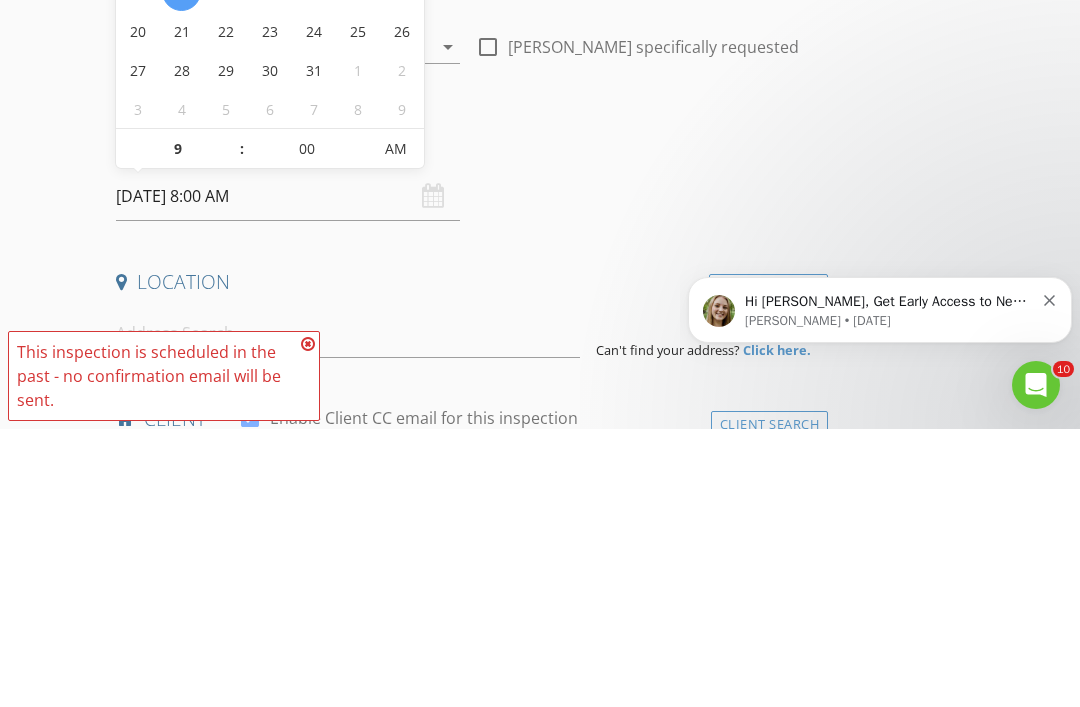 type on "[DATE] 9:00 AM" 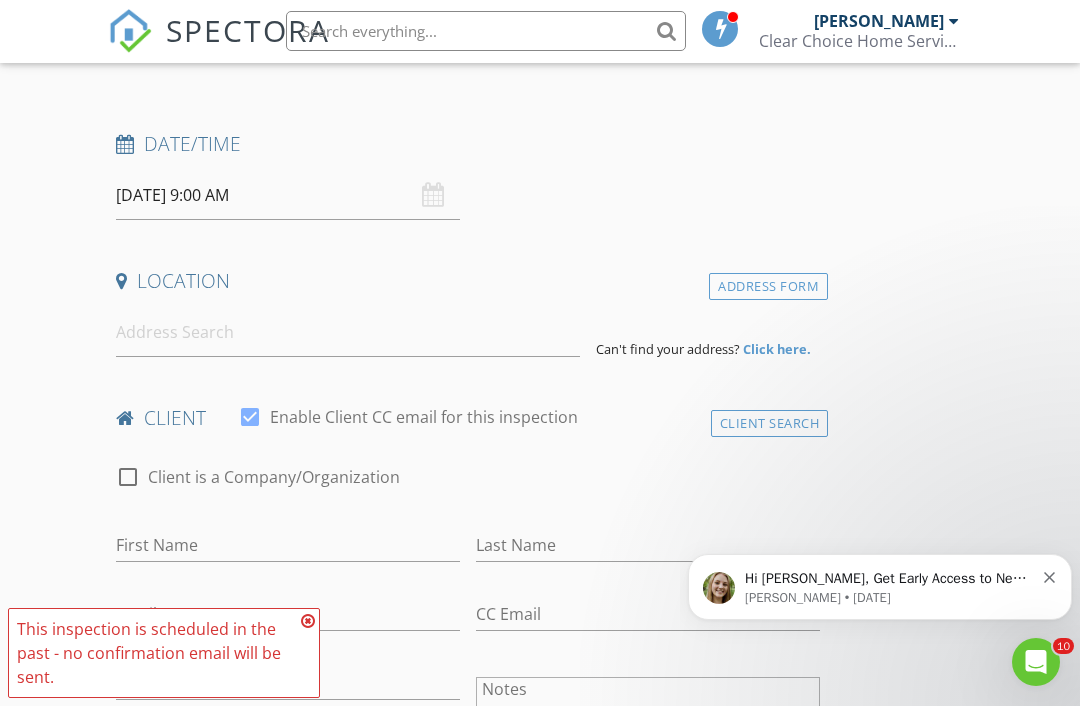 scroll, scrollTop: 280, scrollLeft: 0, axis: vertical 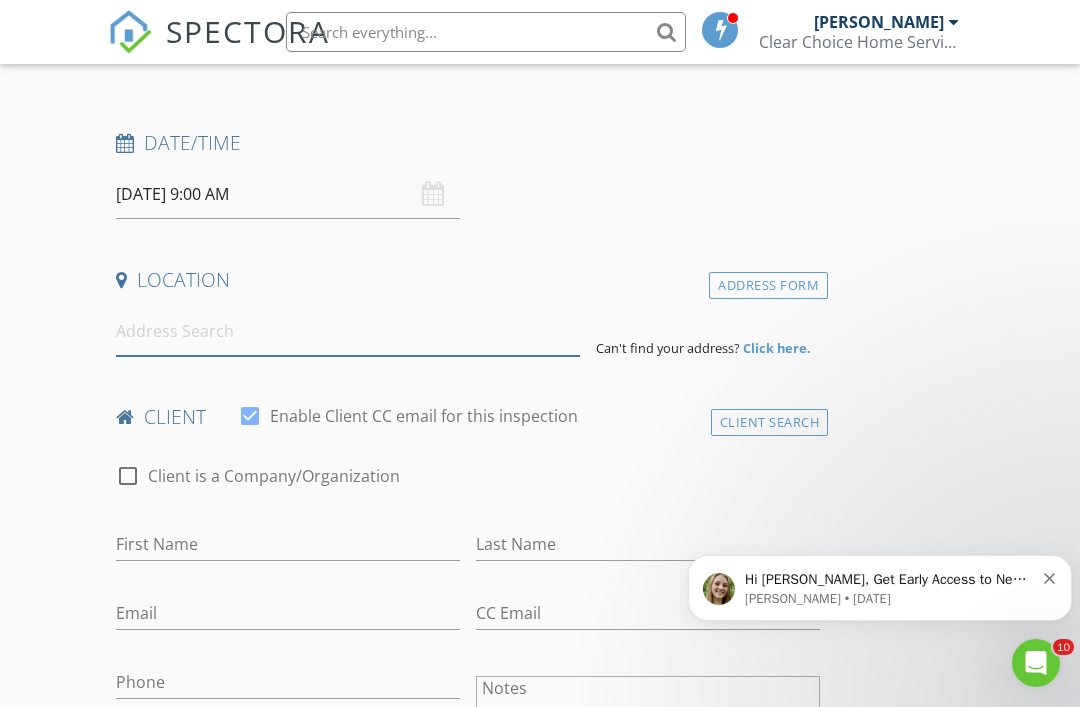 click at bounding box center (348, 331) 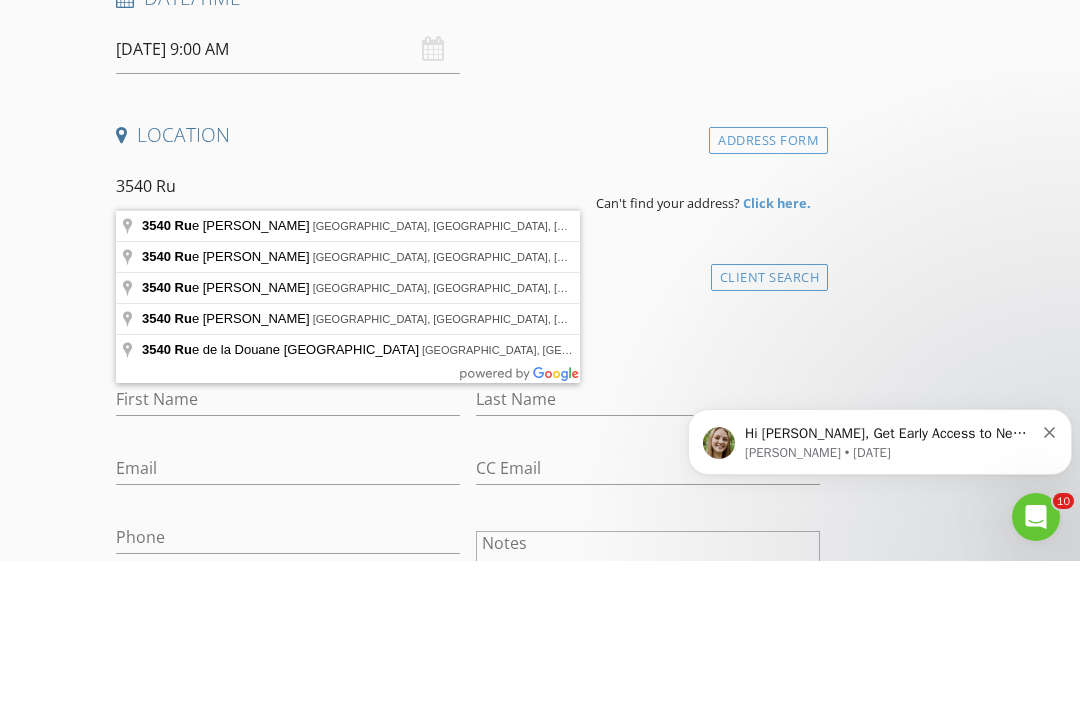 type on "3540 Rue Delphine, New Orleans, LA, USA" 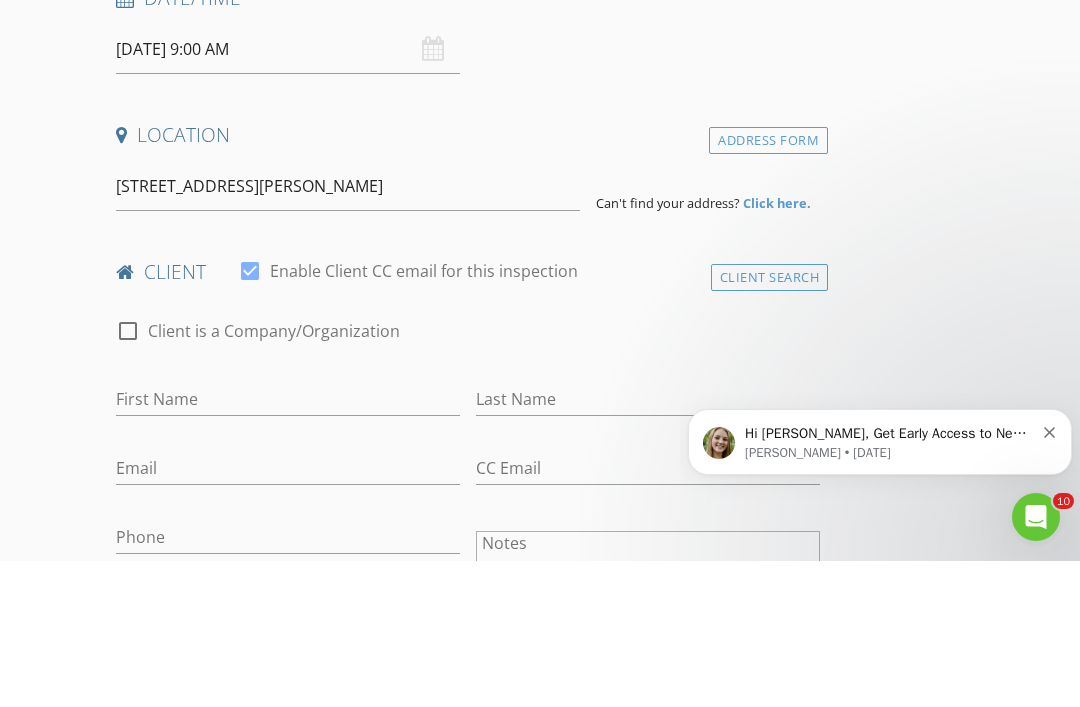 scroll, scrollTop: 426, scrollLeft: 0, axis: vertical 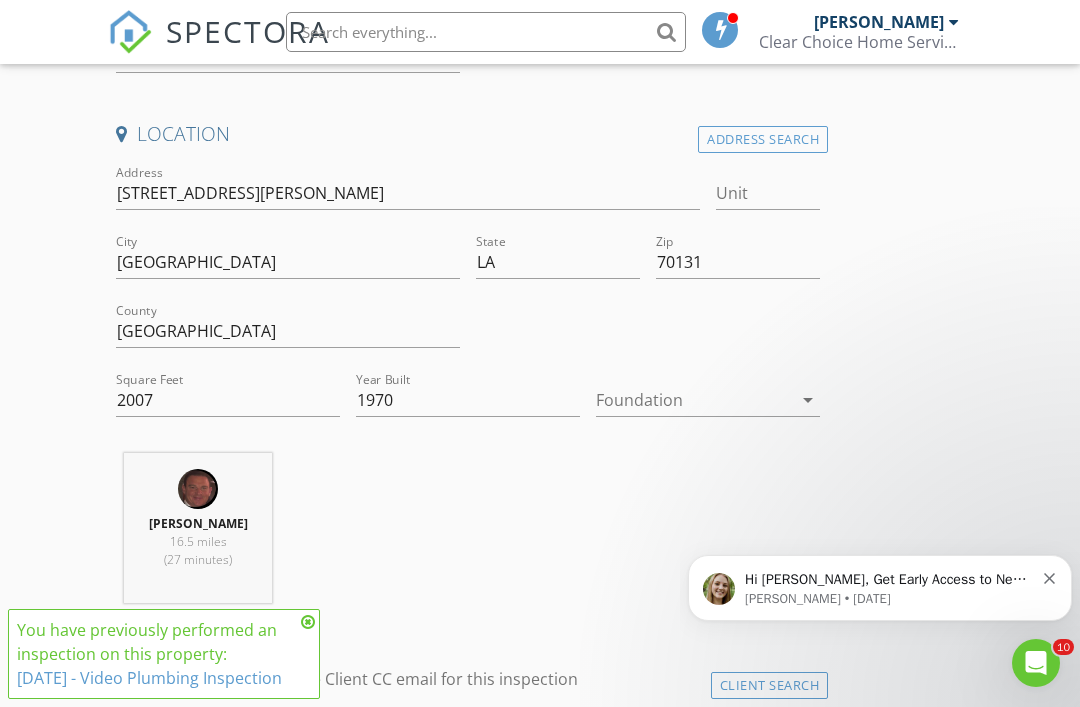 click 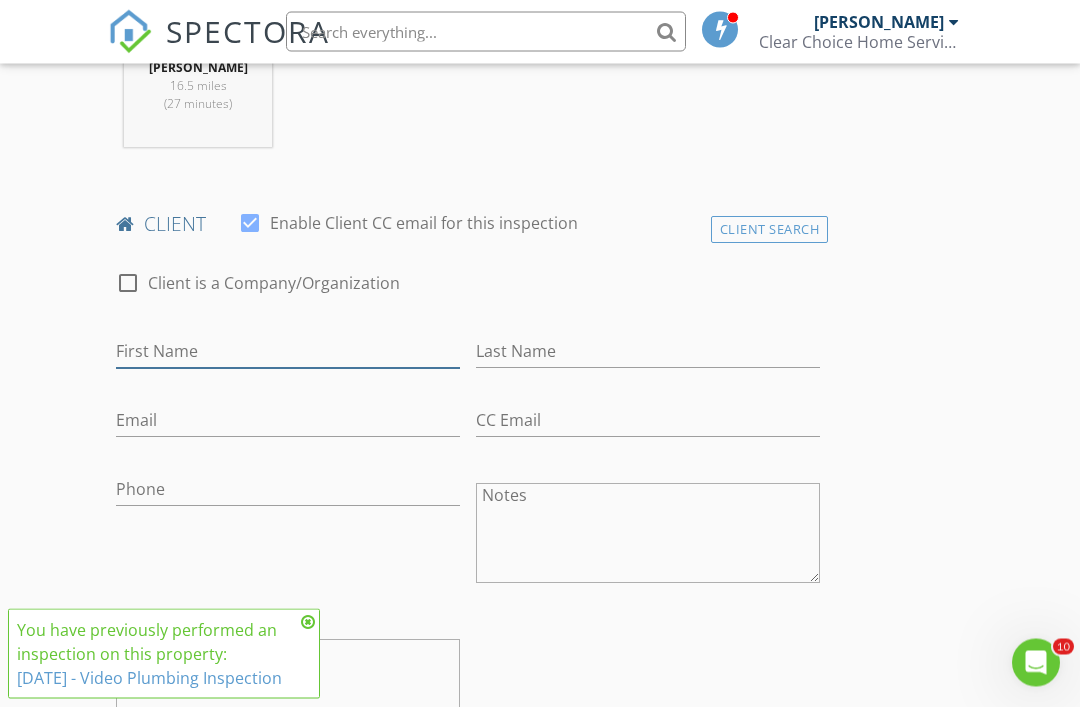 click on "First Name" at bounding box center [288, 352] 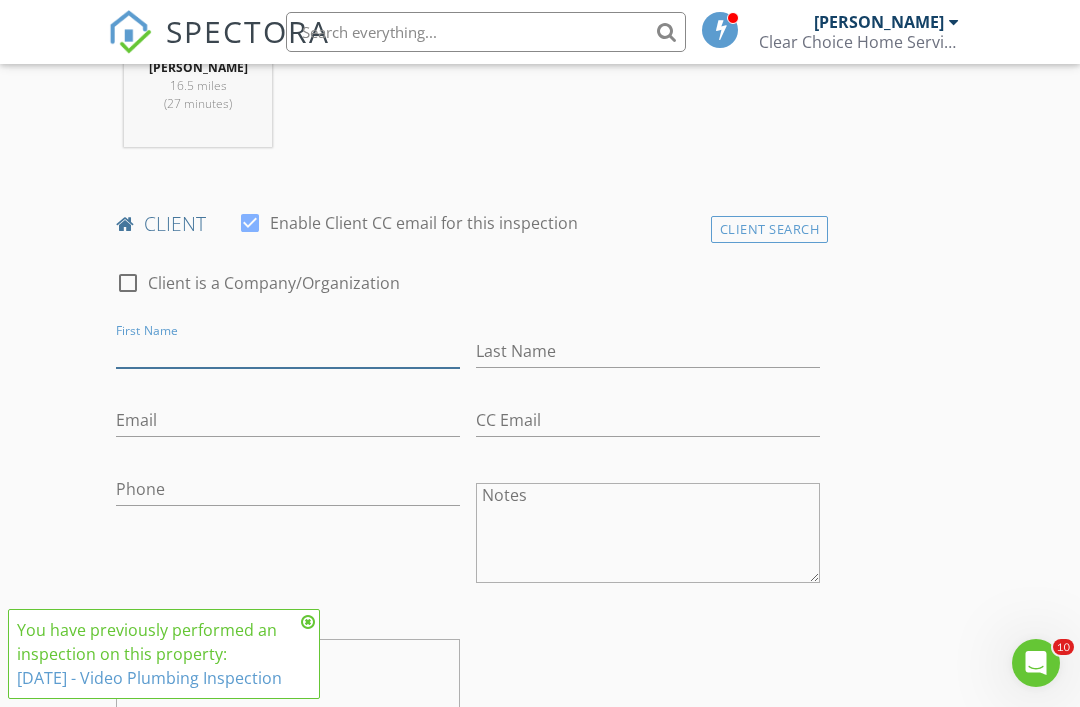 scroll, scrollTop: 881, scrollLeft: 0, axis: vertical 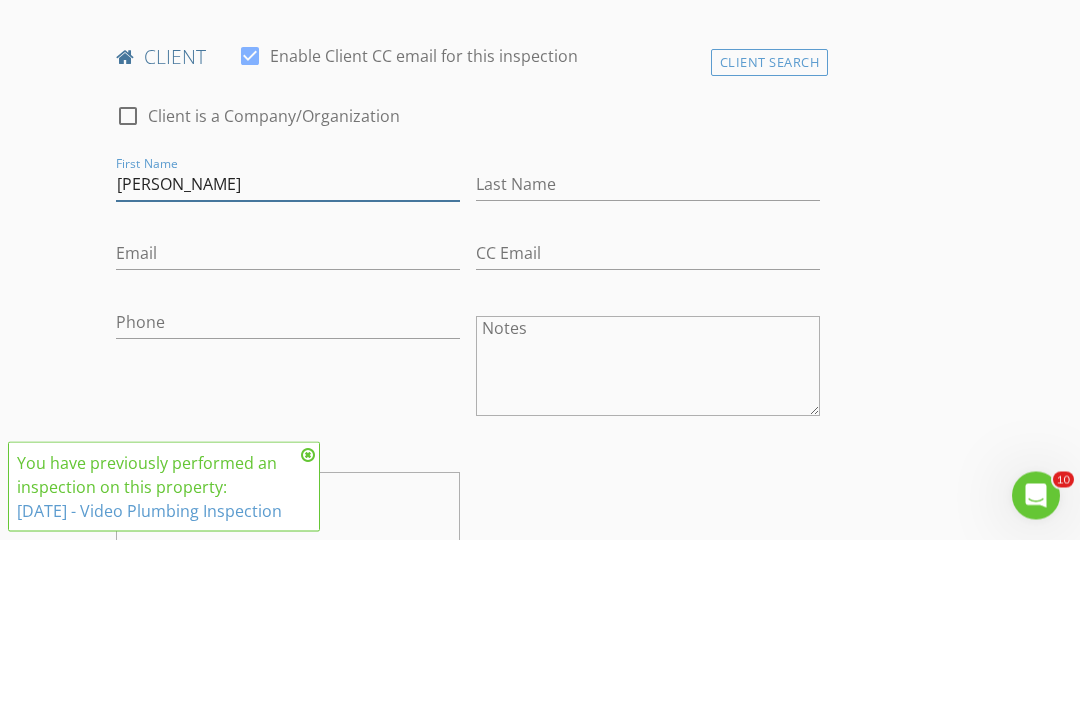 type on "[PERSON_NAME]" 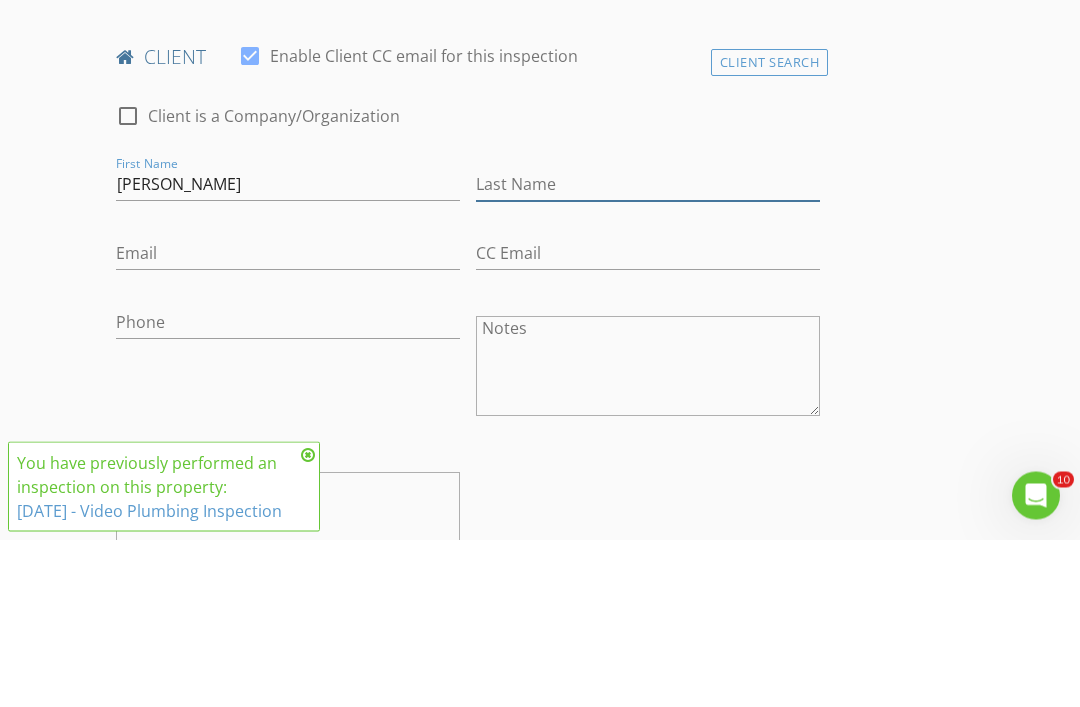 click on "Last Name" at bounding box center [648, 352] 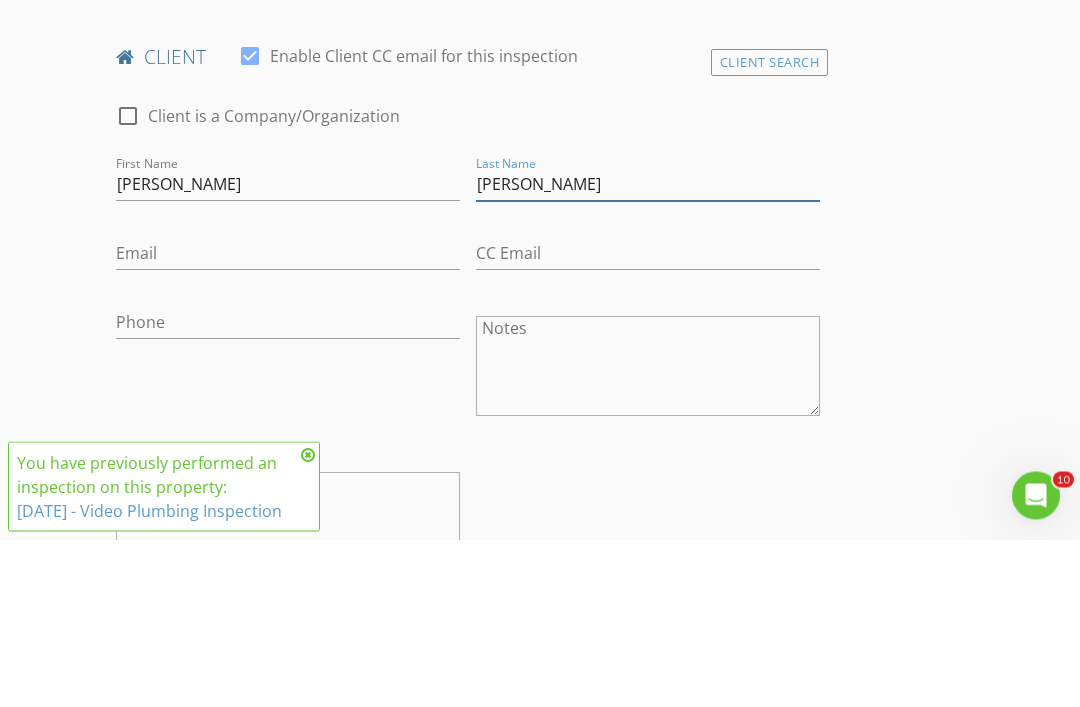 type on "[PERSON_NAME]" 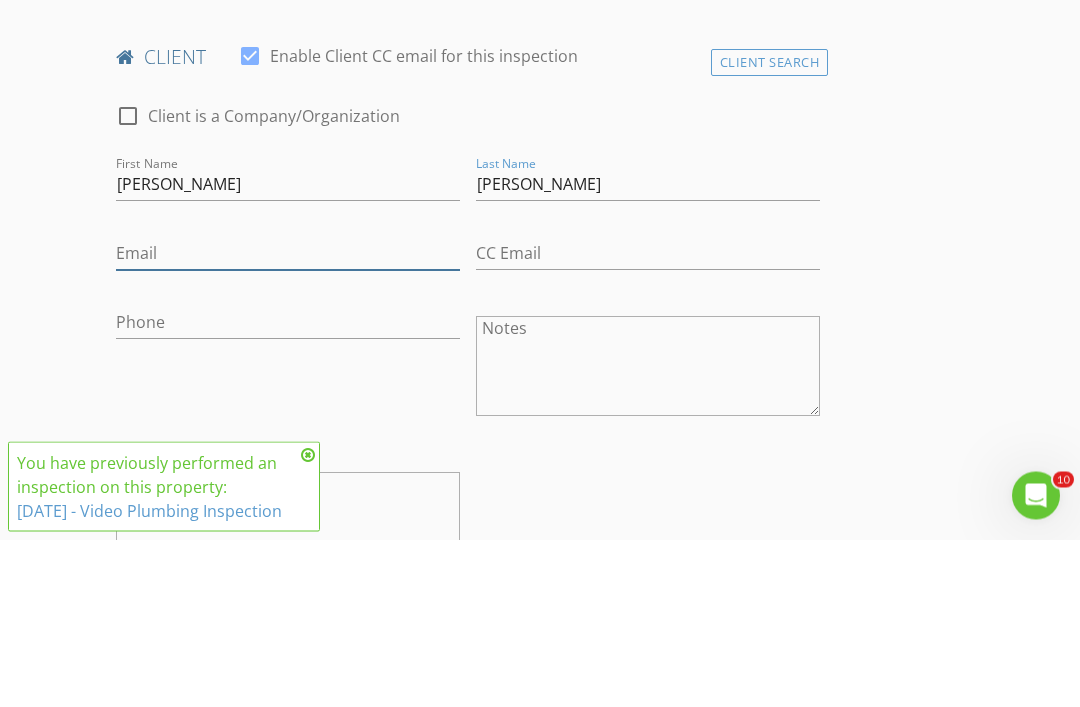 click on "Email" at bounding box center (288, 421) 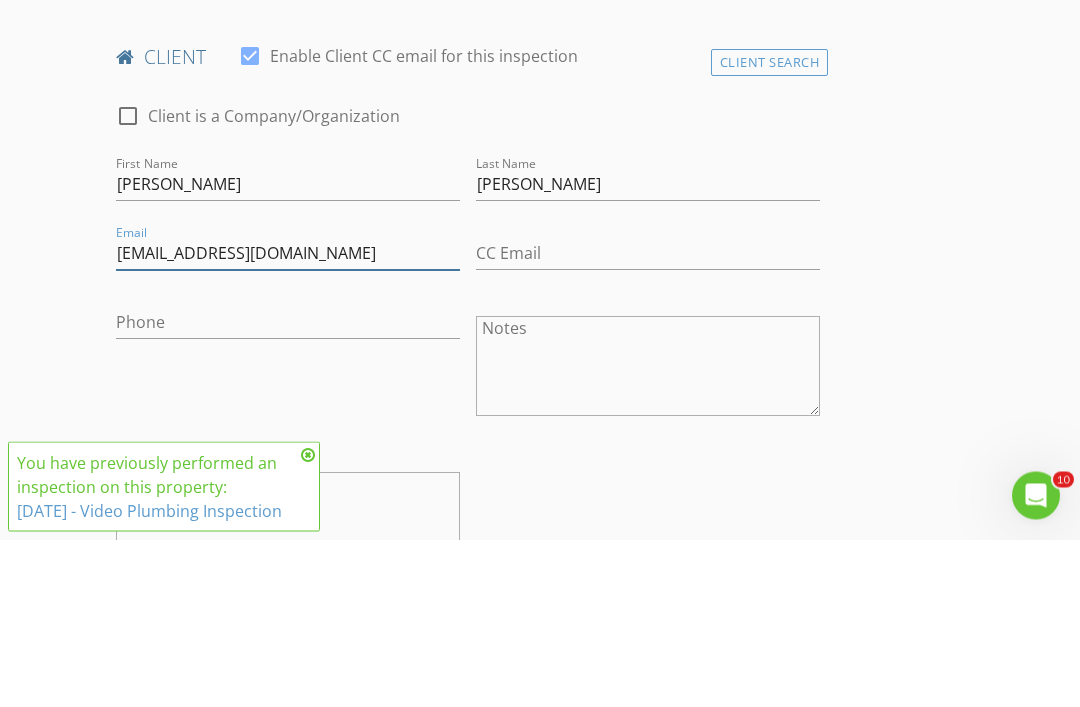 type on "[EMAIL_ADDRESS][DOMAIN_NAME]" 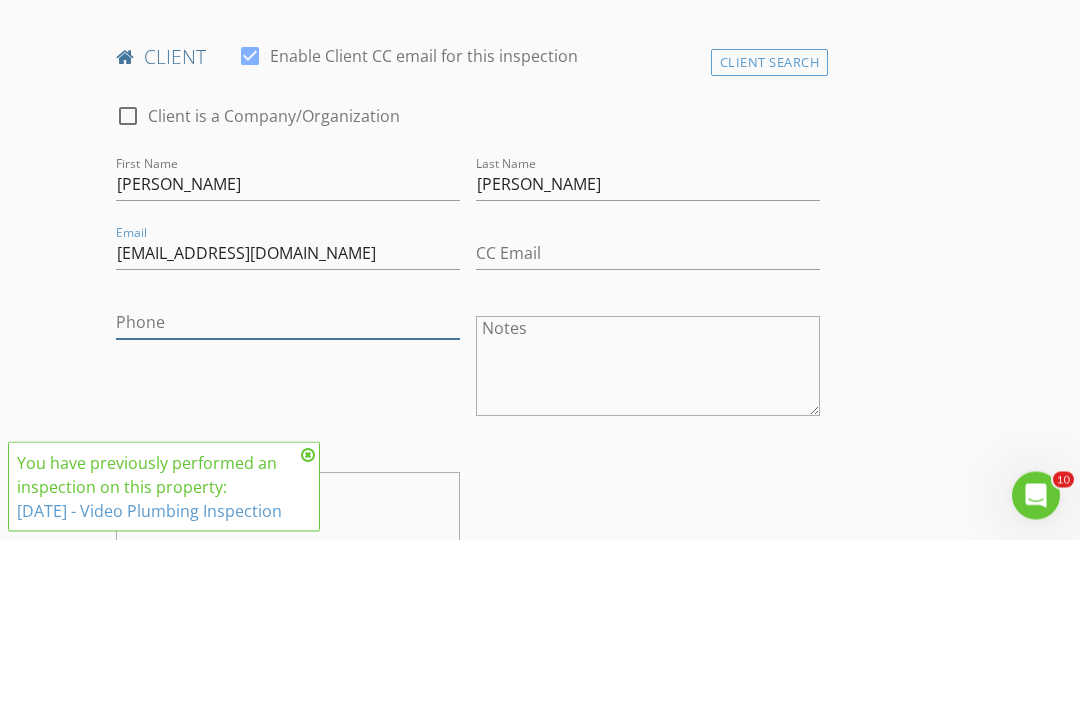 click on "Phone" at bounding box center (288, 490) 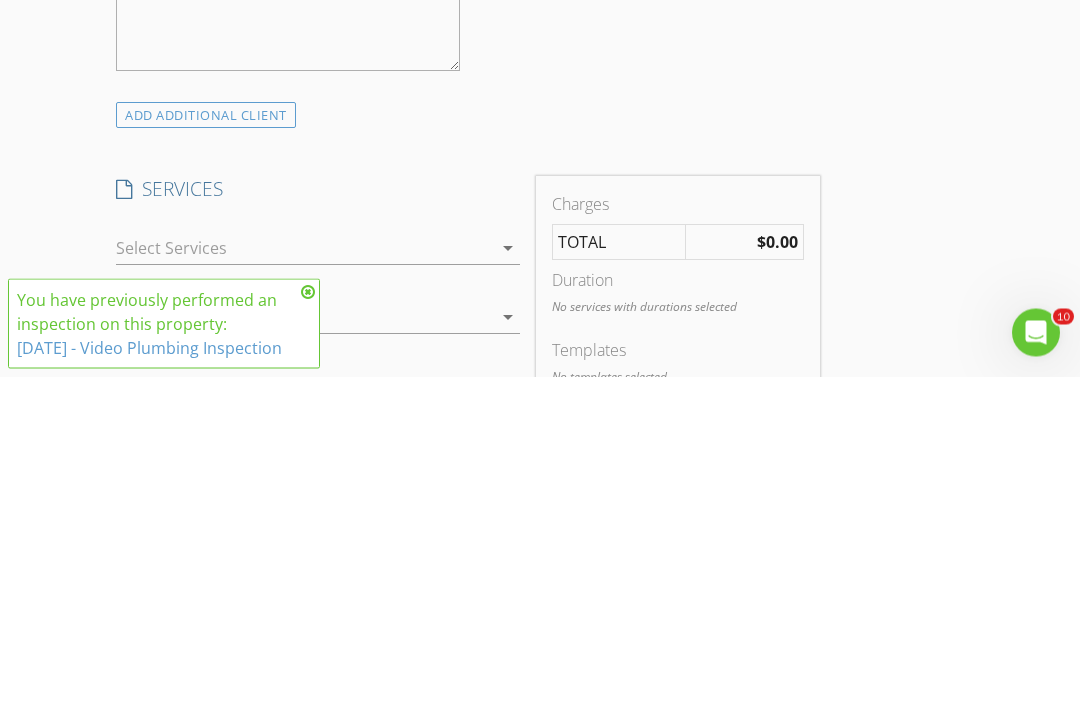 scroll, scrollTop: 1222, scrollLeft: 0, axis: vertical 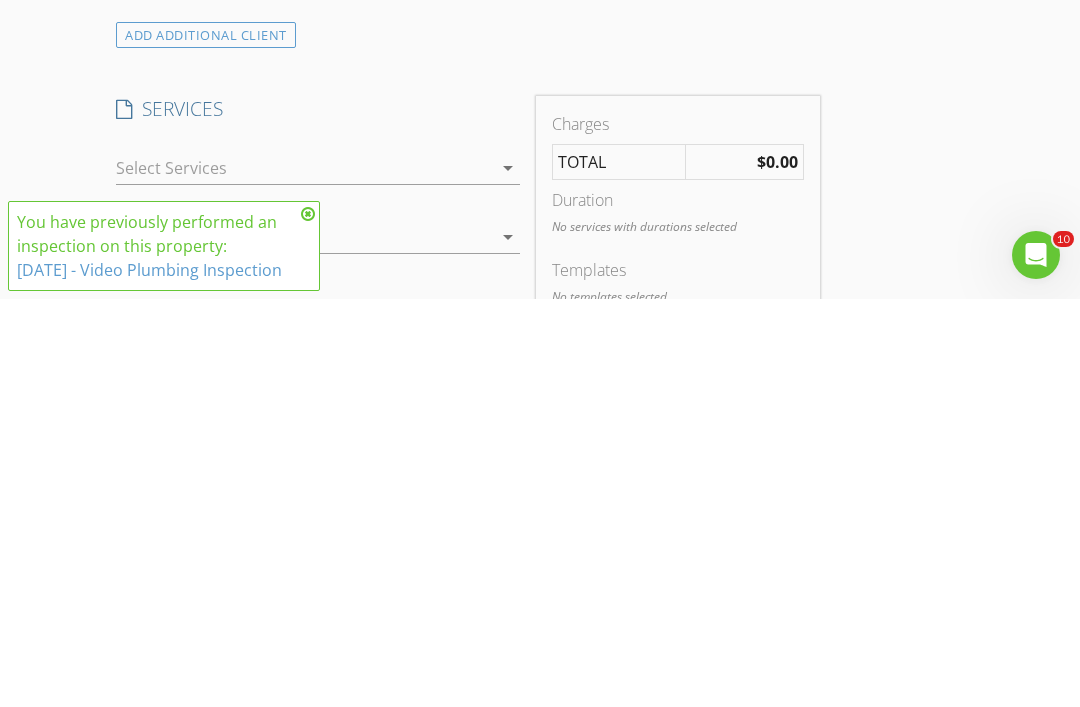 type on "[PHONE_NUMBER]" 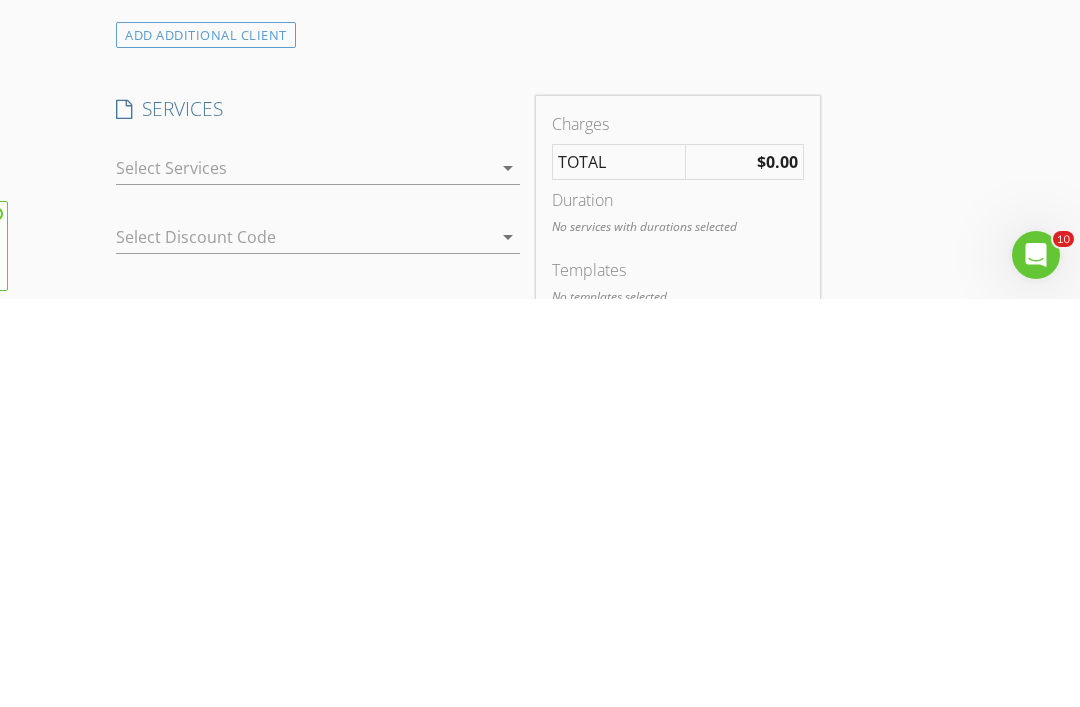 scroll, scrollTop: 1631, scrollLeft: 0, axis: vertical 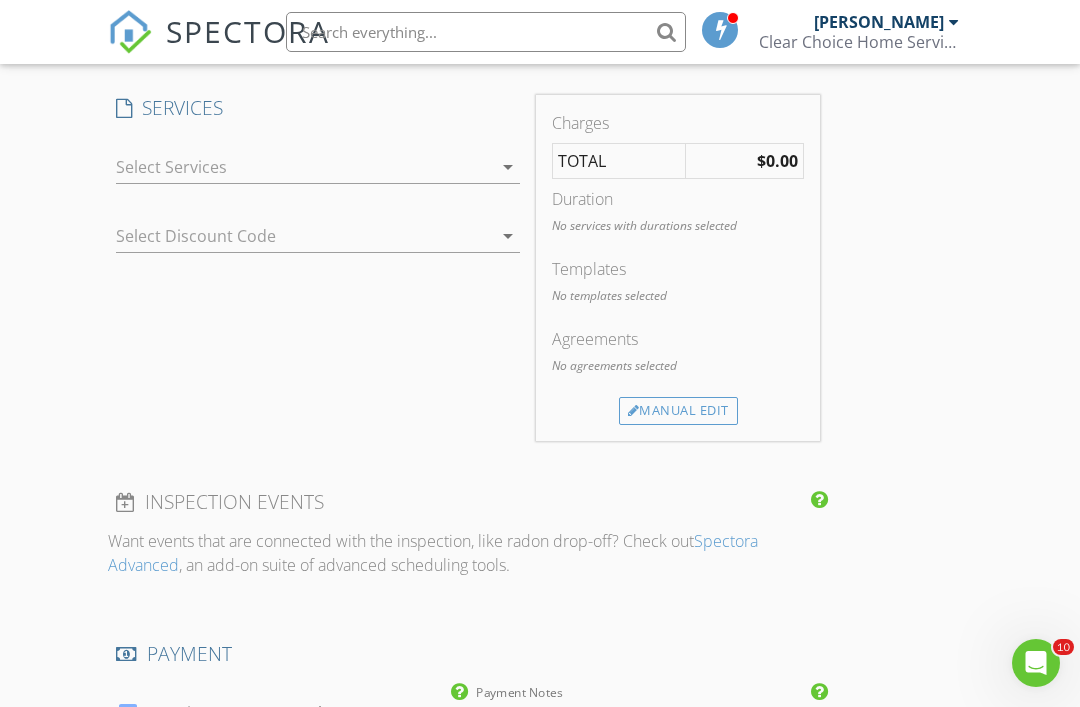 click on "arrow_drop_down" at bounding box center (318, 167) 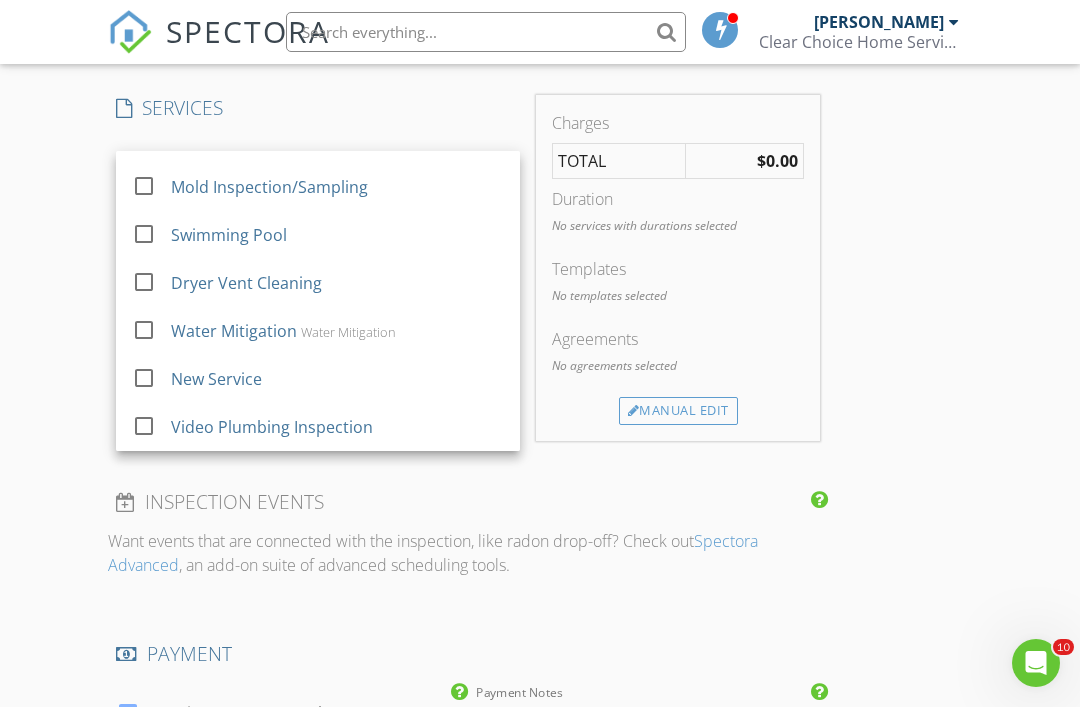 scroll, scrollTop: 36, scrollLeft: 0, axis: vertical 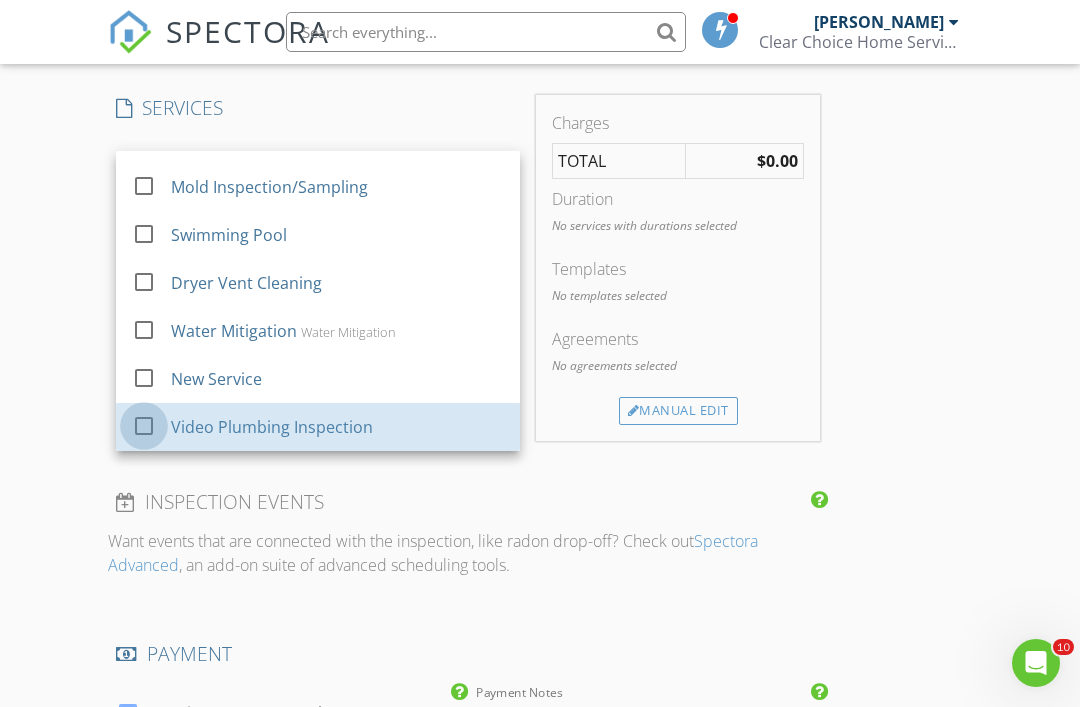 click at bounding box center (144, 426) 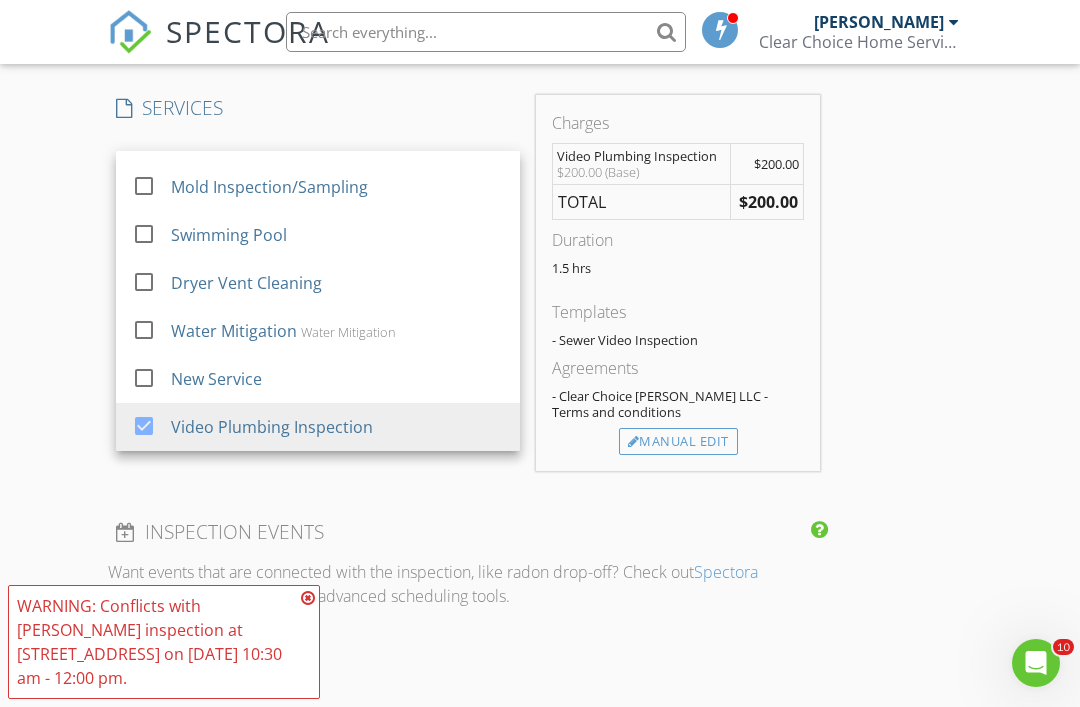 click on "Manual Edit" at bounding box center [678, 442] 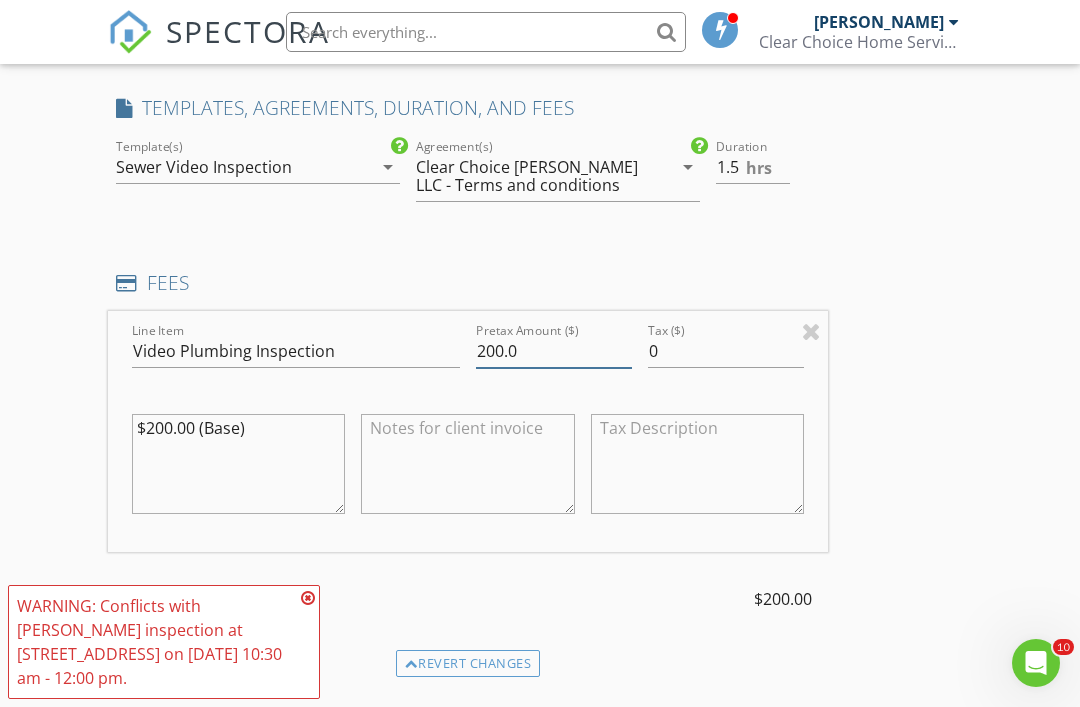 click on "200.0" at bounding box center (554, 351) 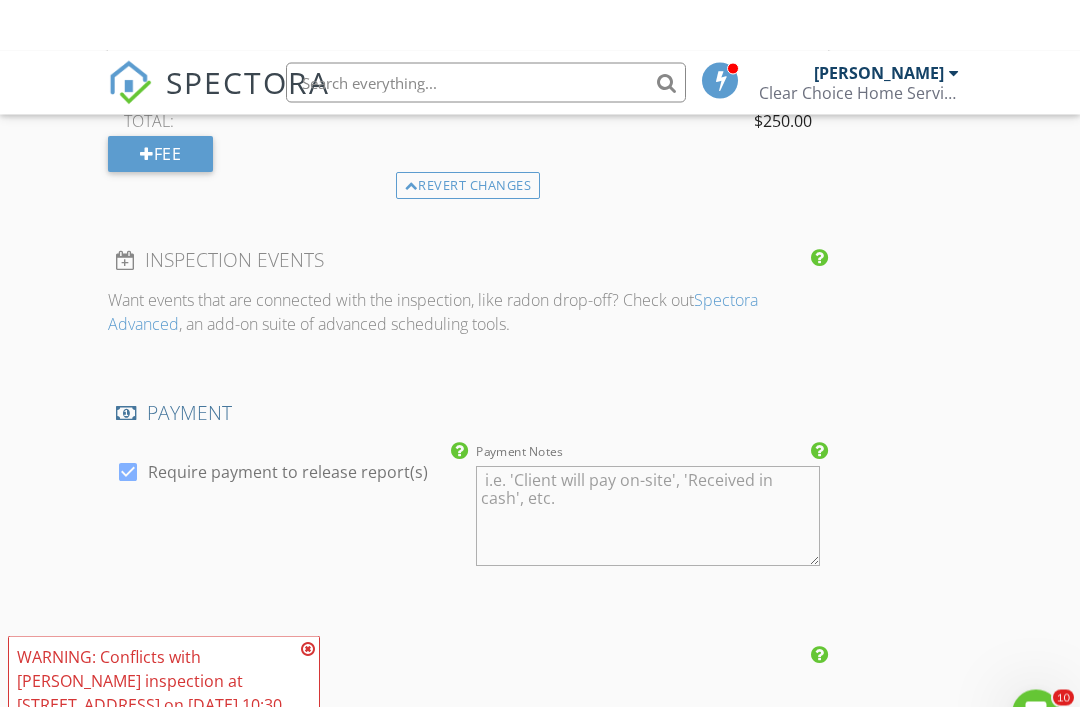 scroll, scrollTop: 2163, scrollLeft: 0, axis: vertical 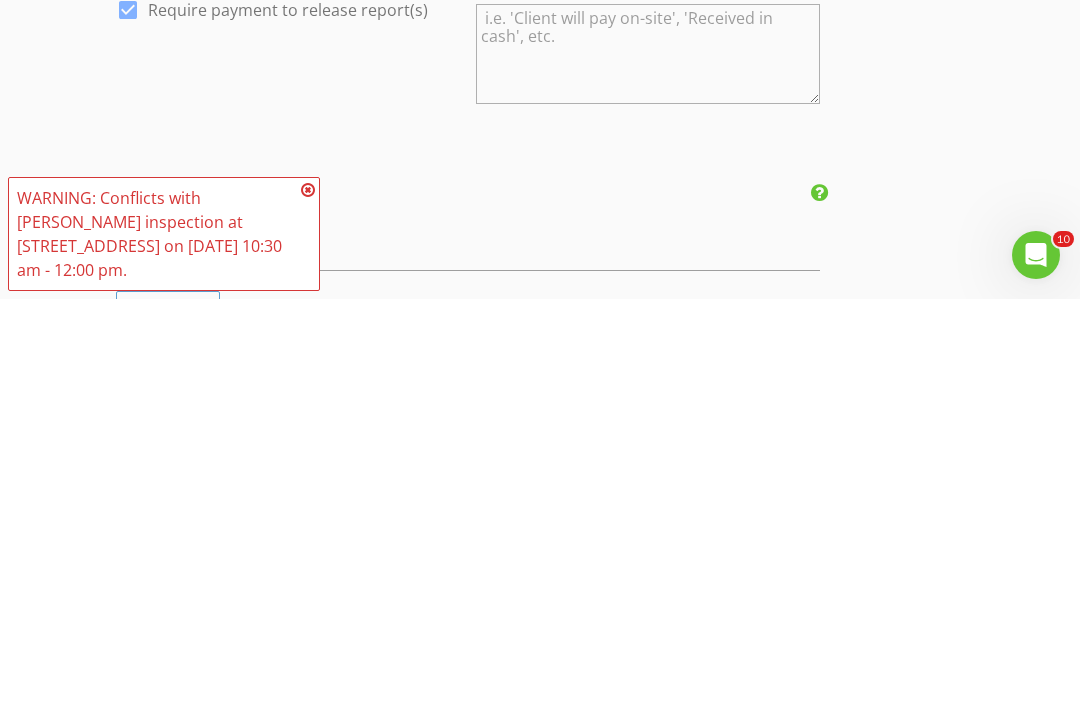 type on "250.0" 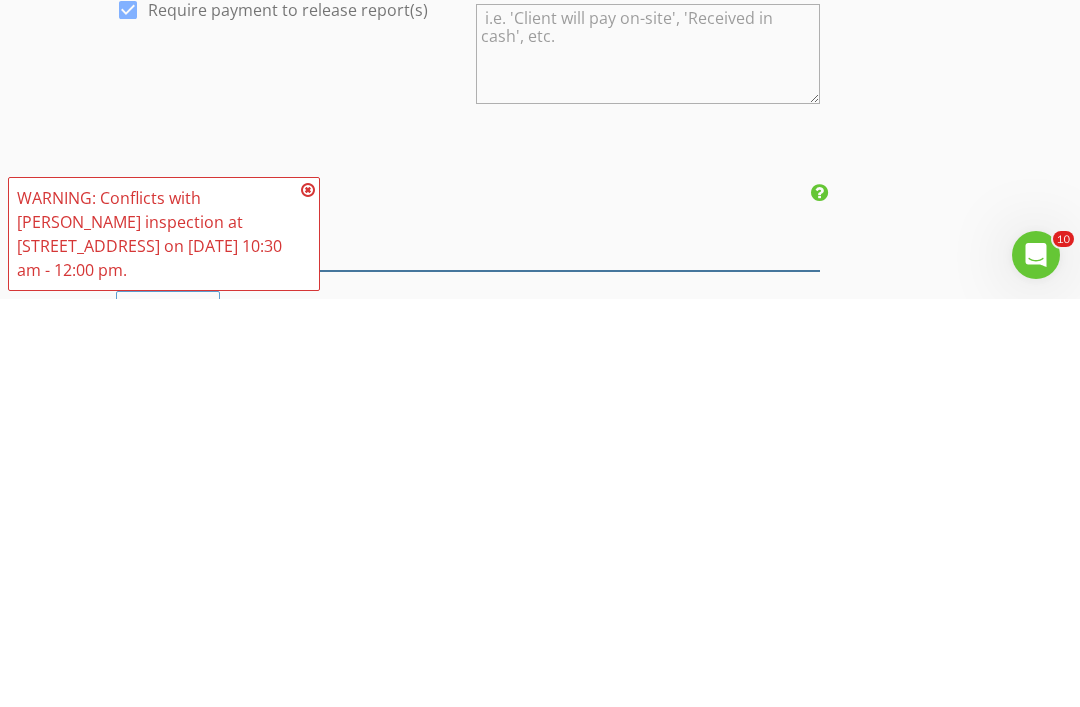 click at bounding box center [468, 662] 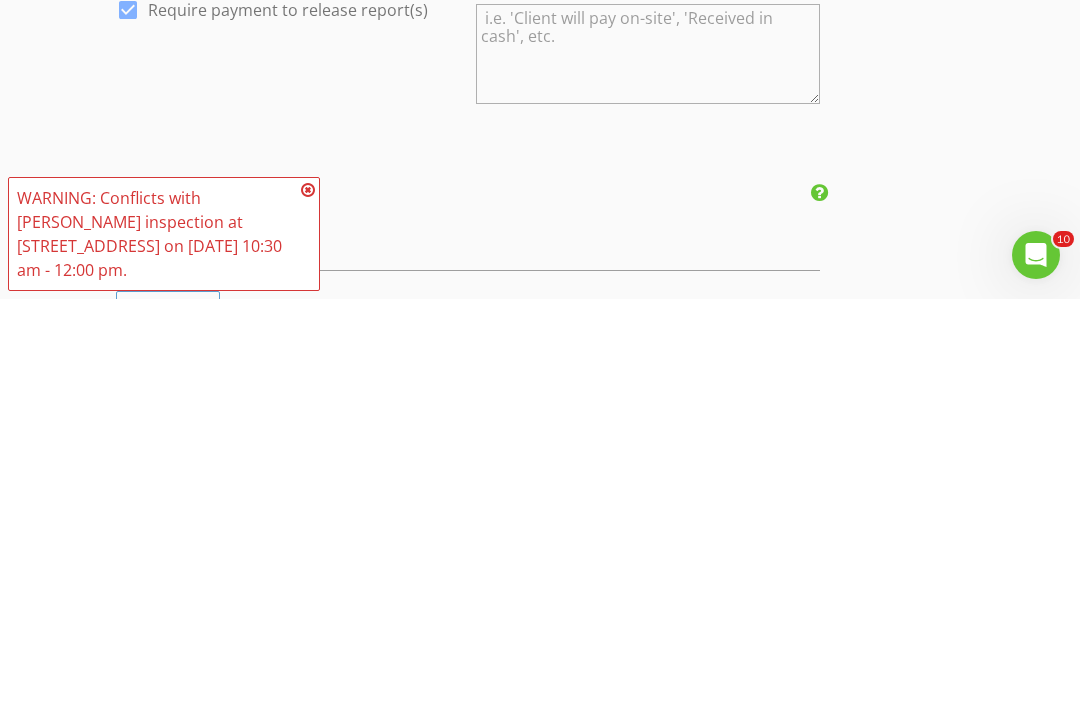 click at bounding box center [308, 598] 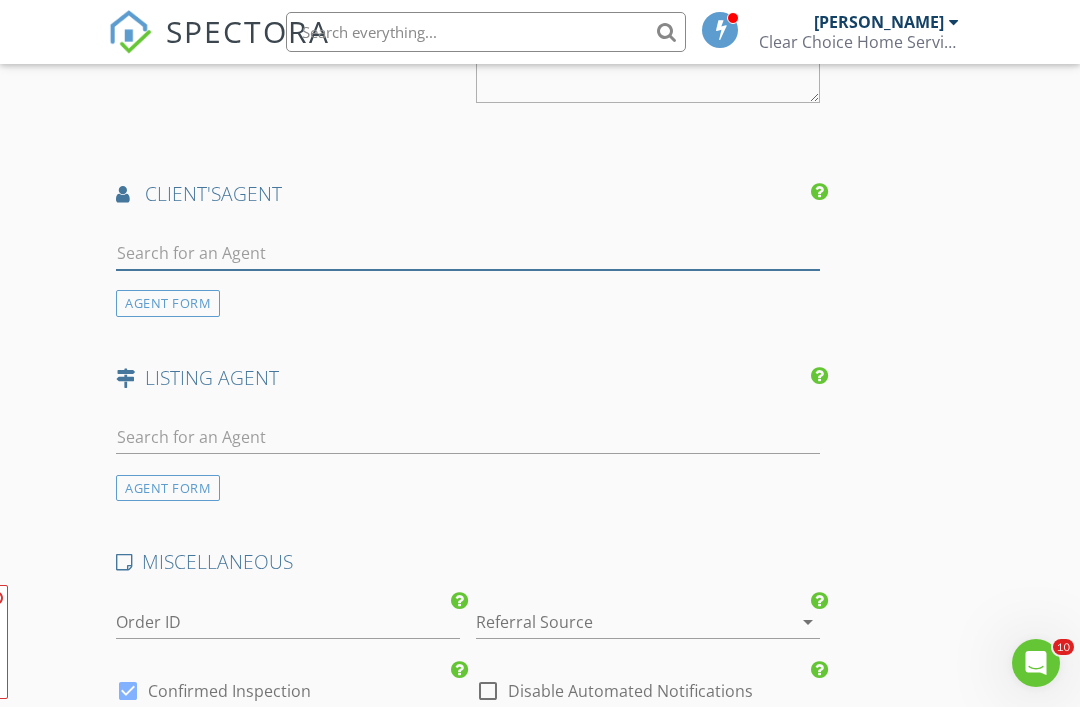 click at bounding box center [468, 253] 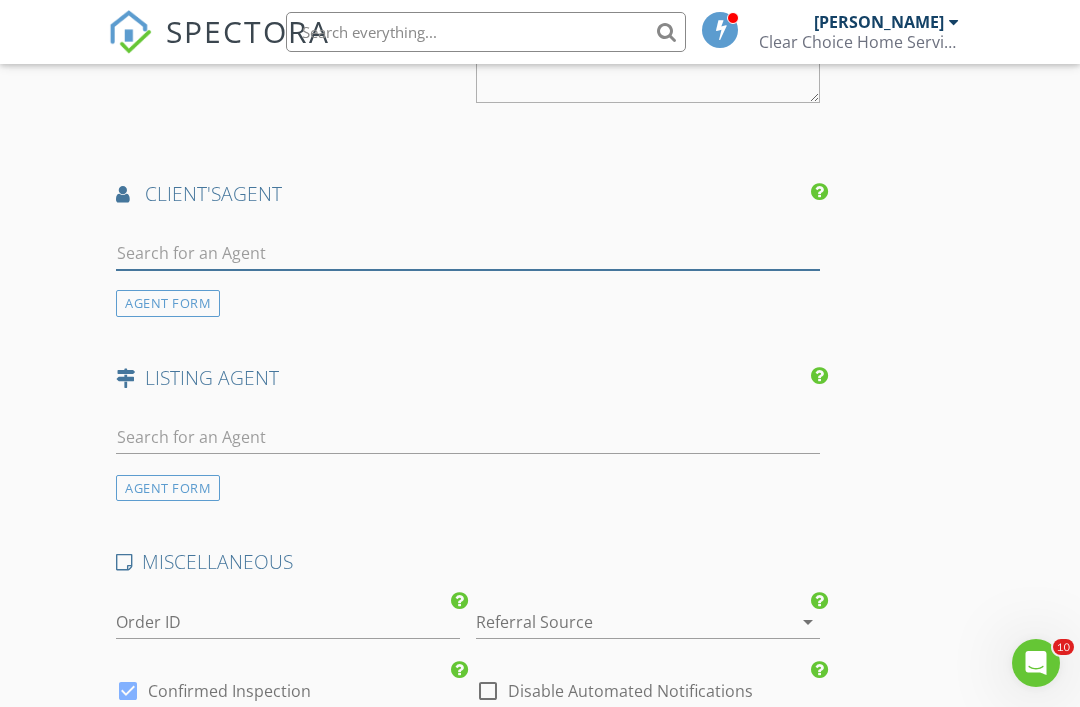 scroll, scrollTop: 2571, scrollLeft: 0, axis: vertical 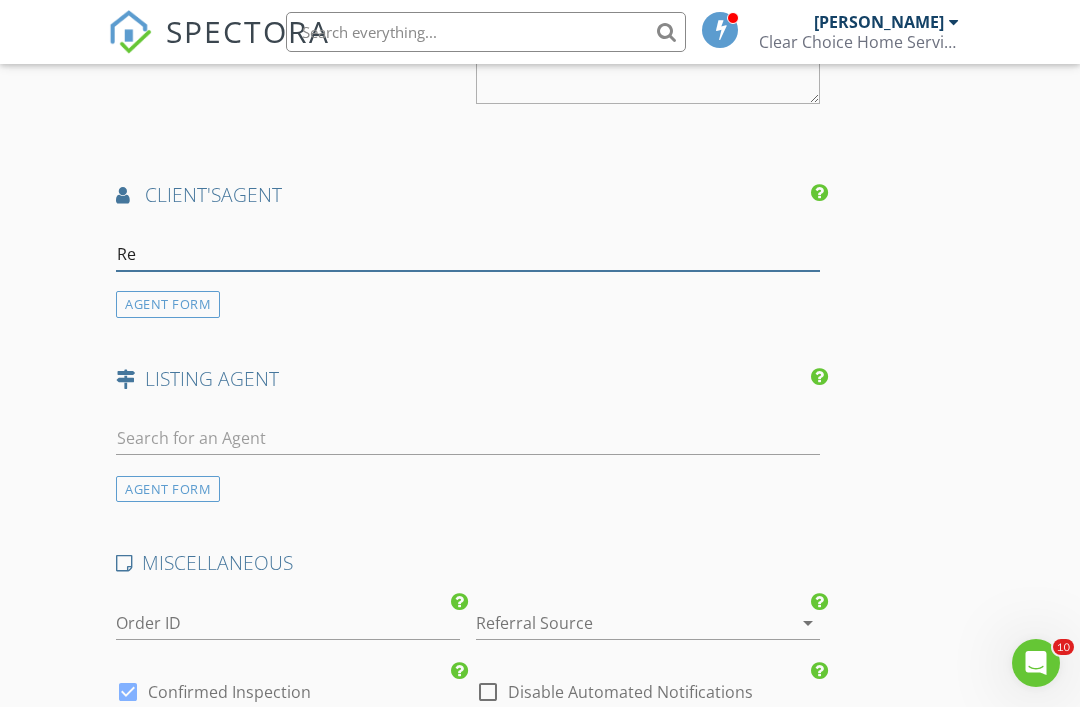 type on "Rey" 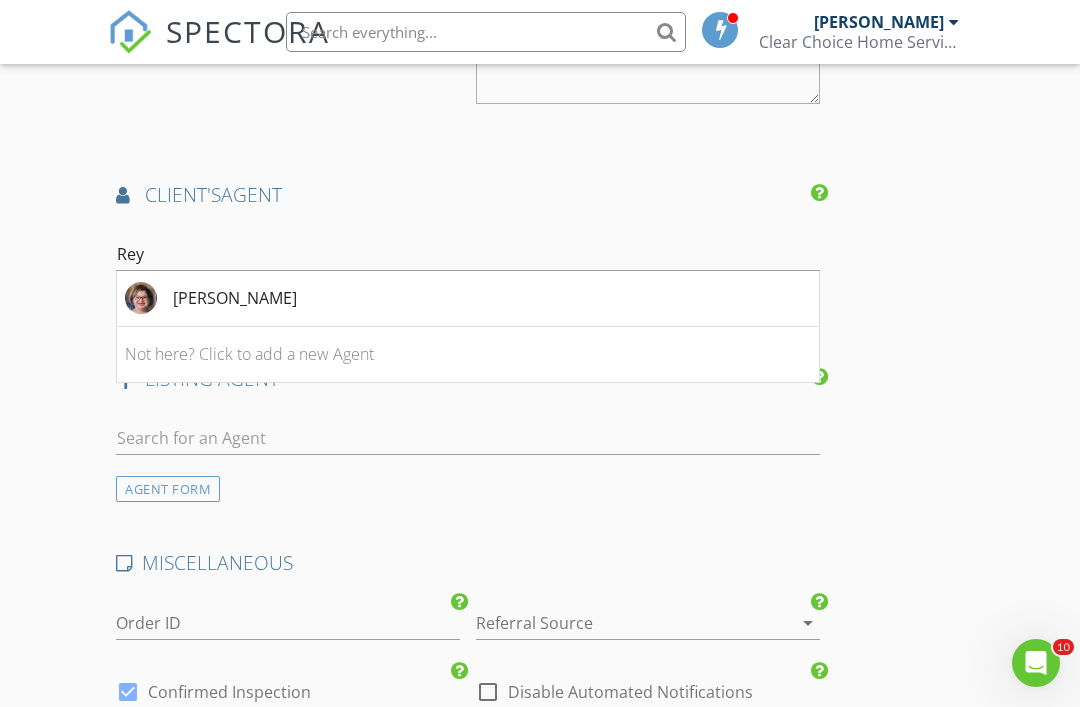 click on "[PERSON_NAME]" at bounding box center (211, 298) 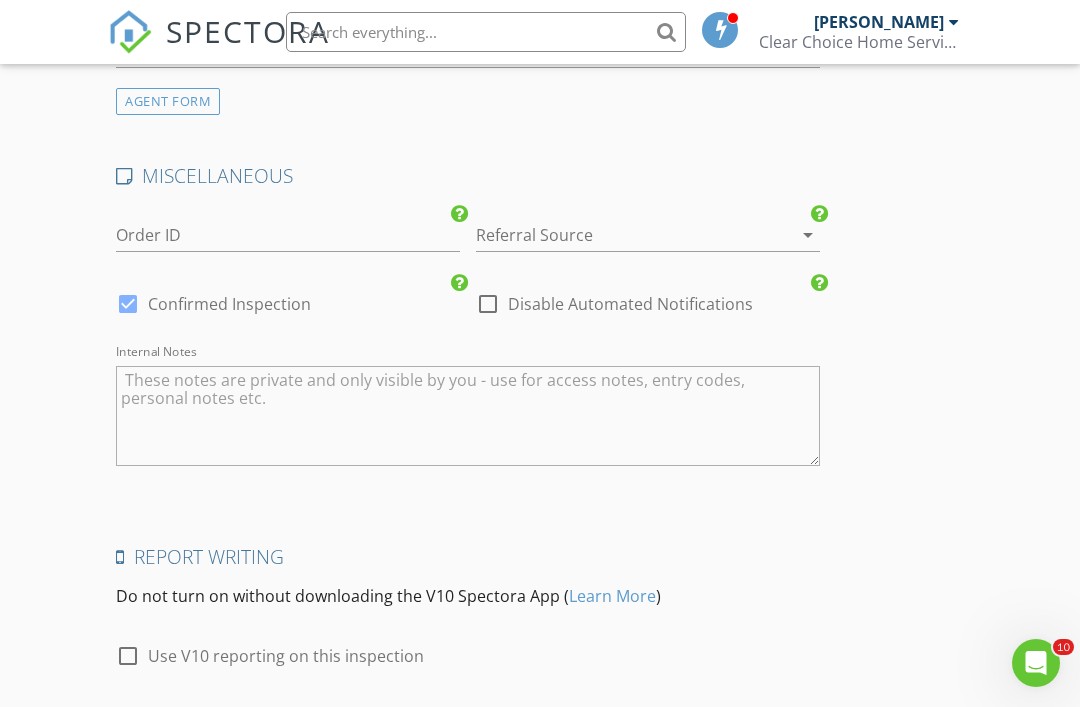 scroll, scrollTop: 3491, scrollLeft: 0, axis: vertical 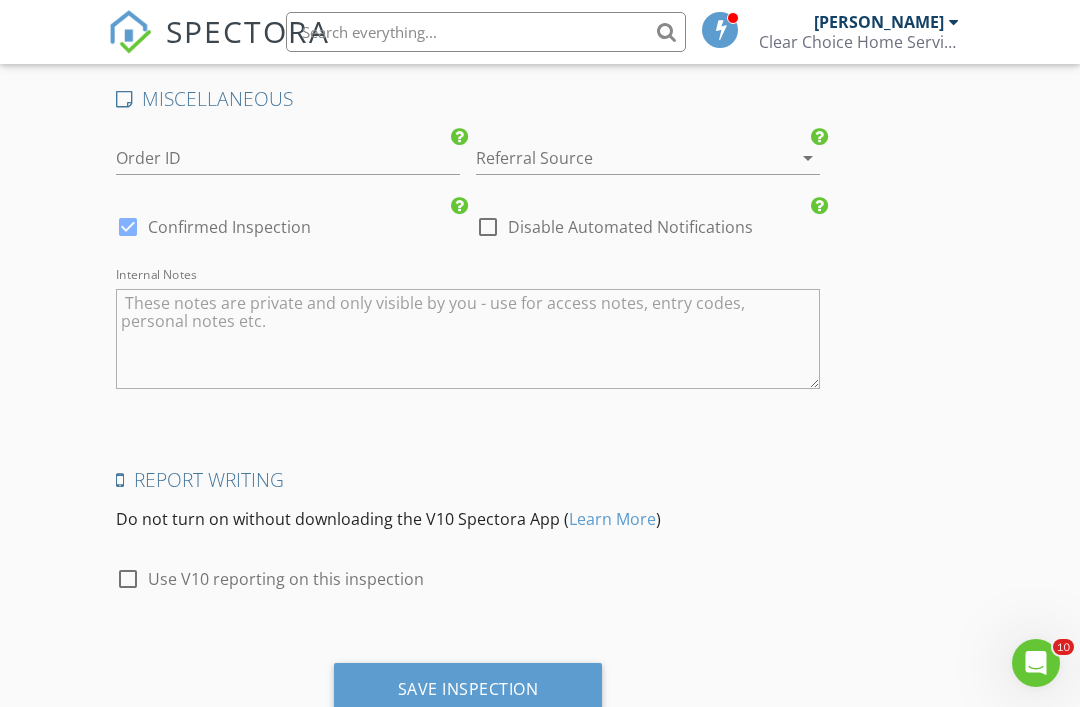 click on "Save Inspection" at bounding box center [468, 689] 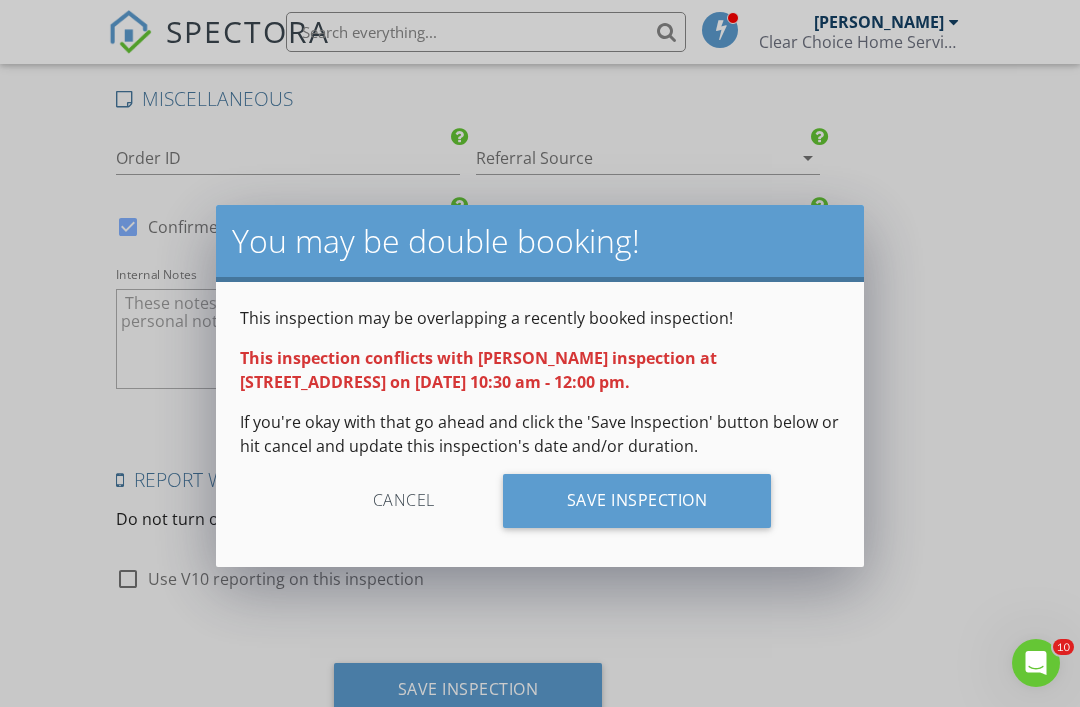 click on "Save Inspection" at bounding box center (637, 501) 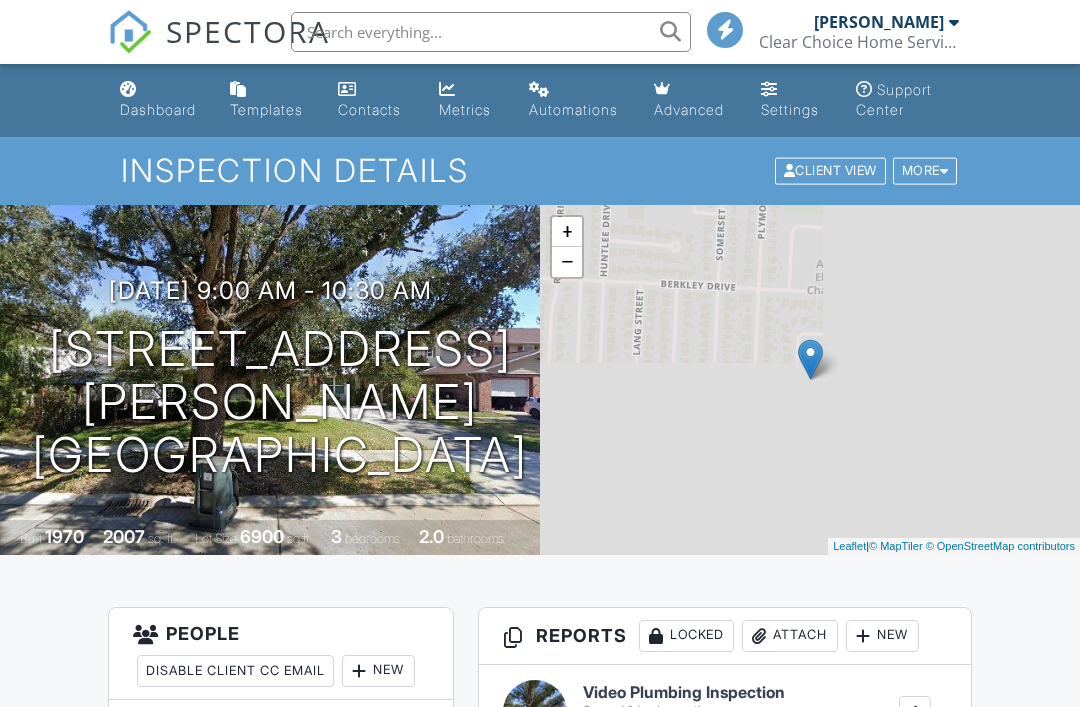 scroll, scrollTop: 0, scrollLeft: 0, axis: both 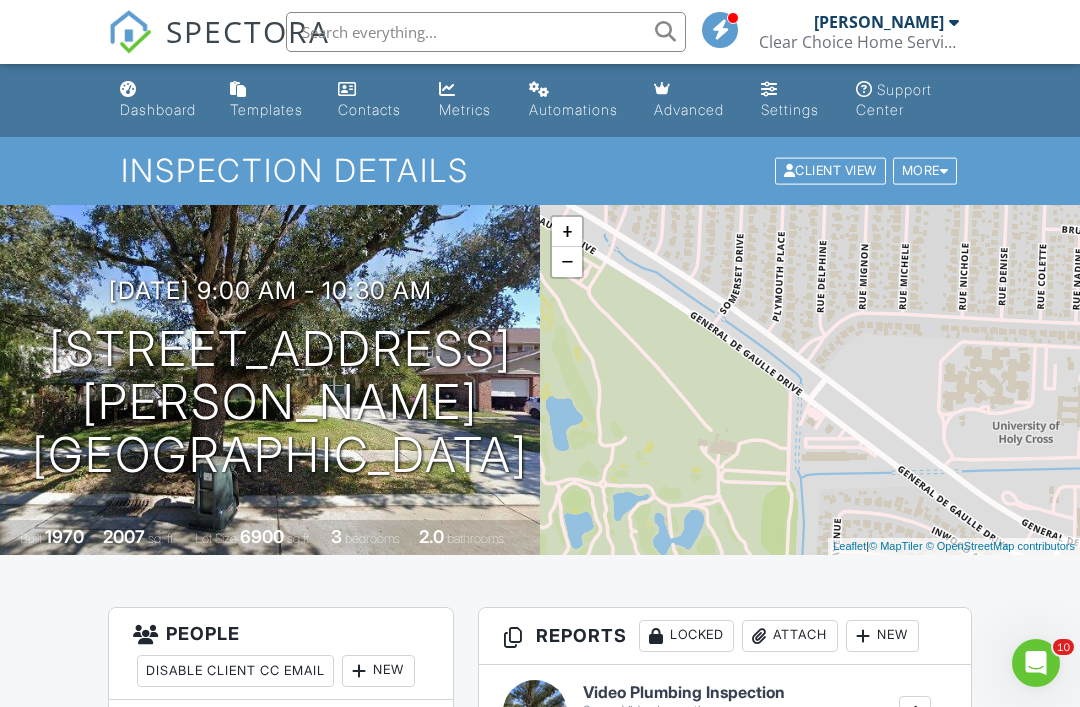 click on "+ − Leaflet  |  © MapTiler   © OpenStreetMap contributors" at bounding box center (810, 380) 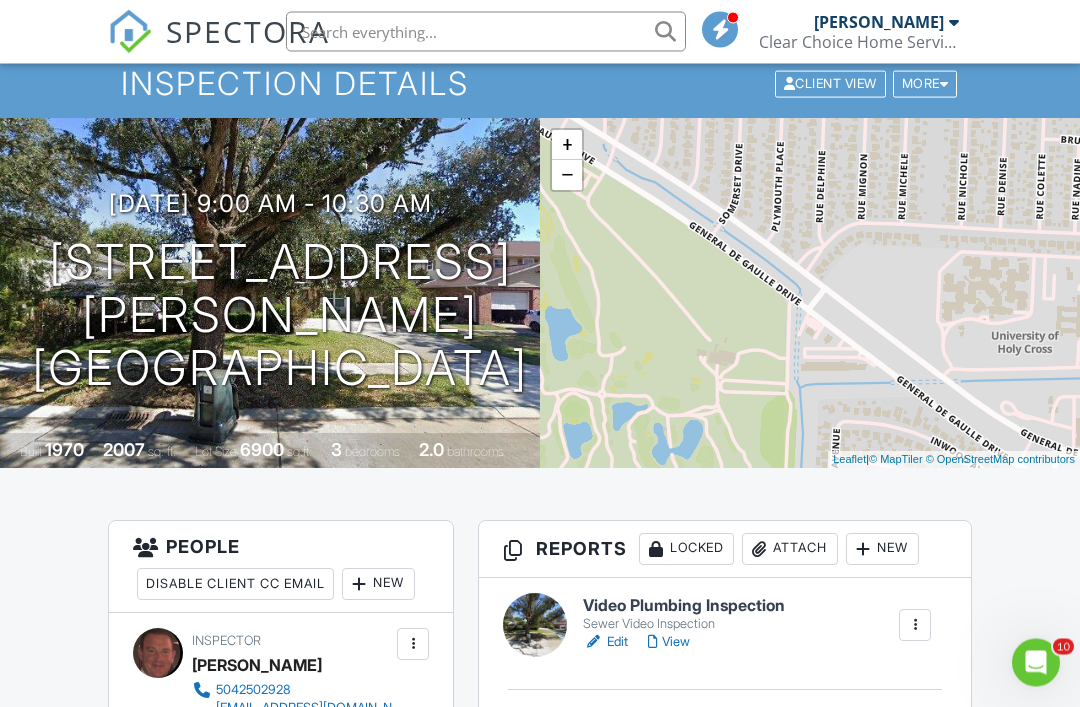 scroll, scrollTop: 87, scrollLeft: 0, axis: vertical 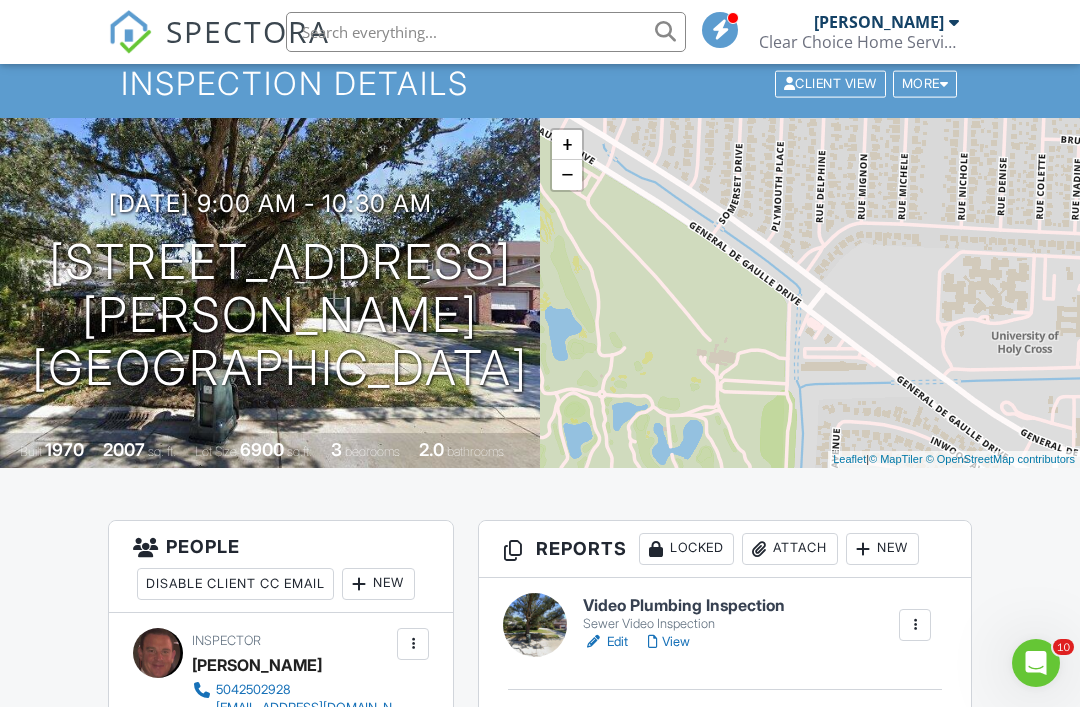 click on "3540 Rue Delphine
New Orleans, LA 70131" at bounding box center [280, 315] 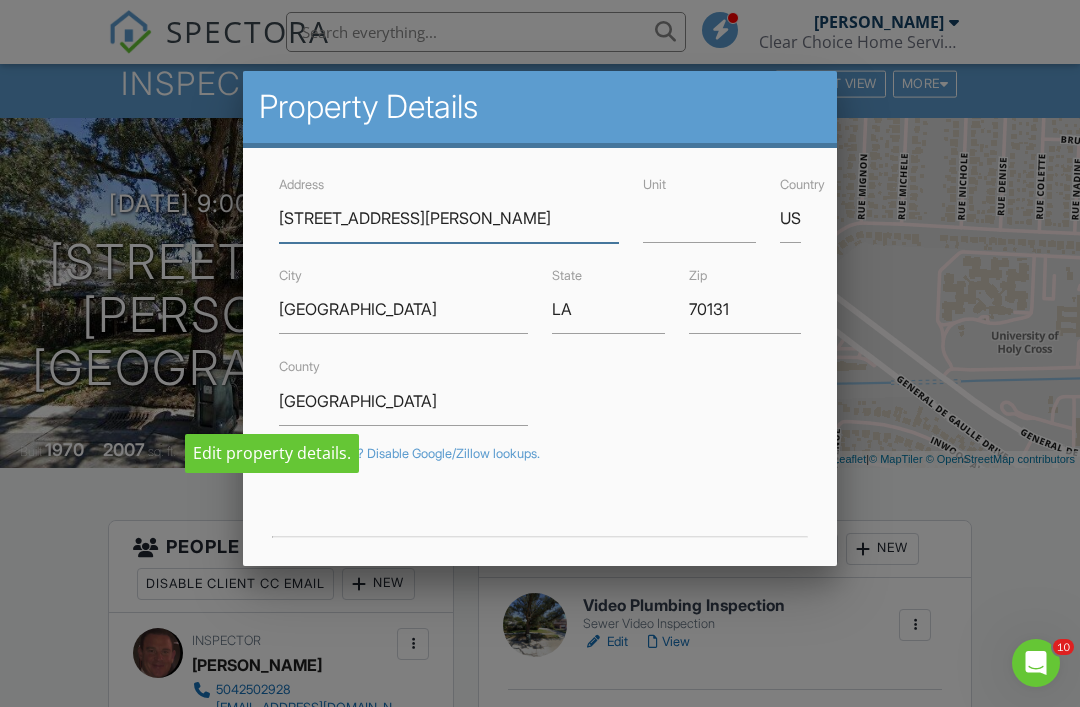 click on "3540 Rue Delphine" at bounding box center [449, 218] 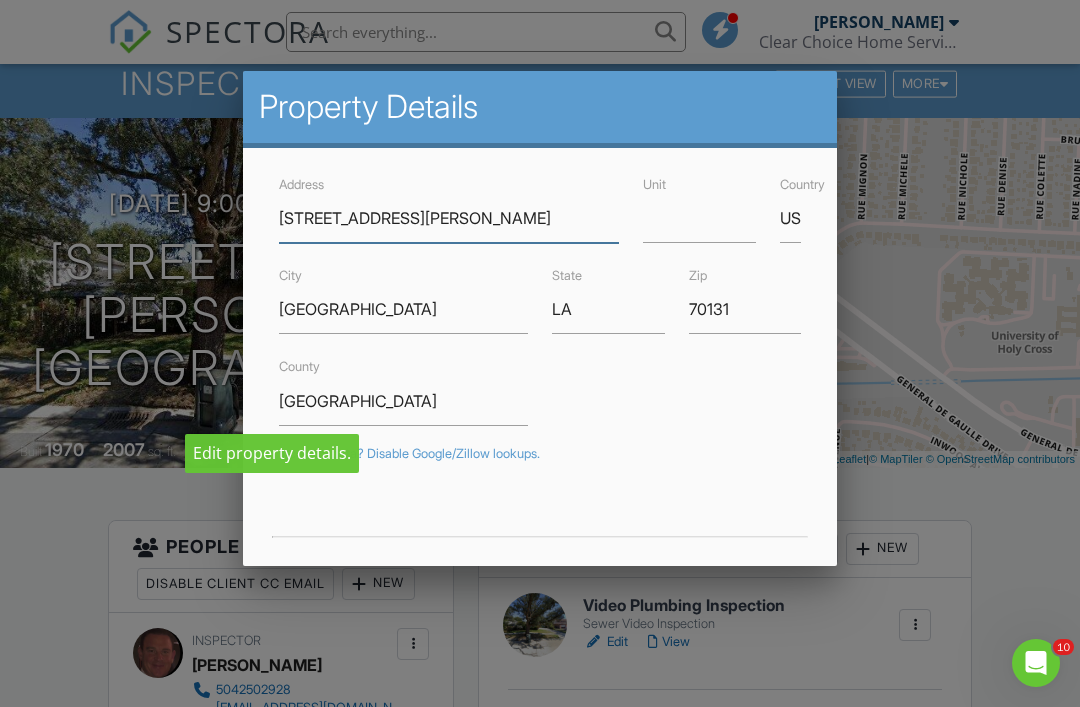 scroll, scrollTop: 86, scrollLeft: 0, axis: vertical 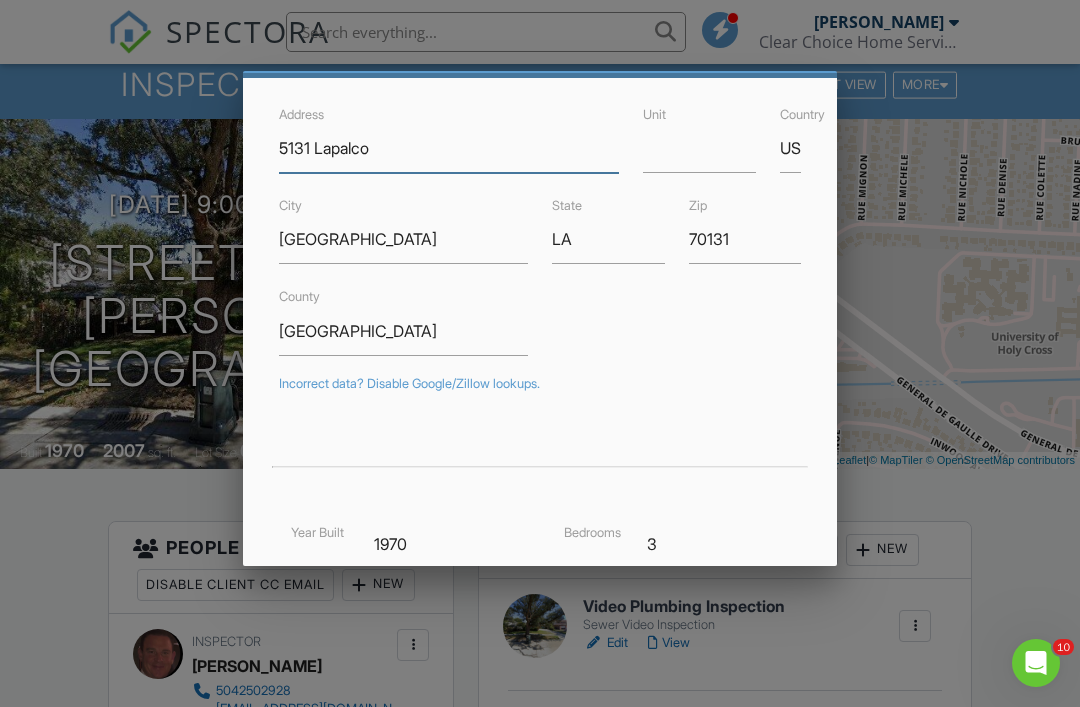 type on "5131 Lapalco" 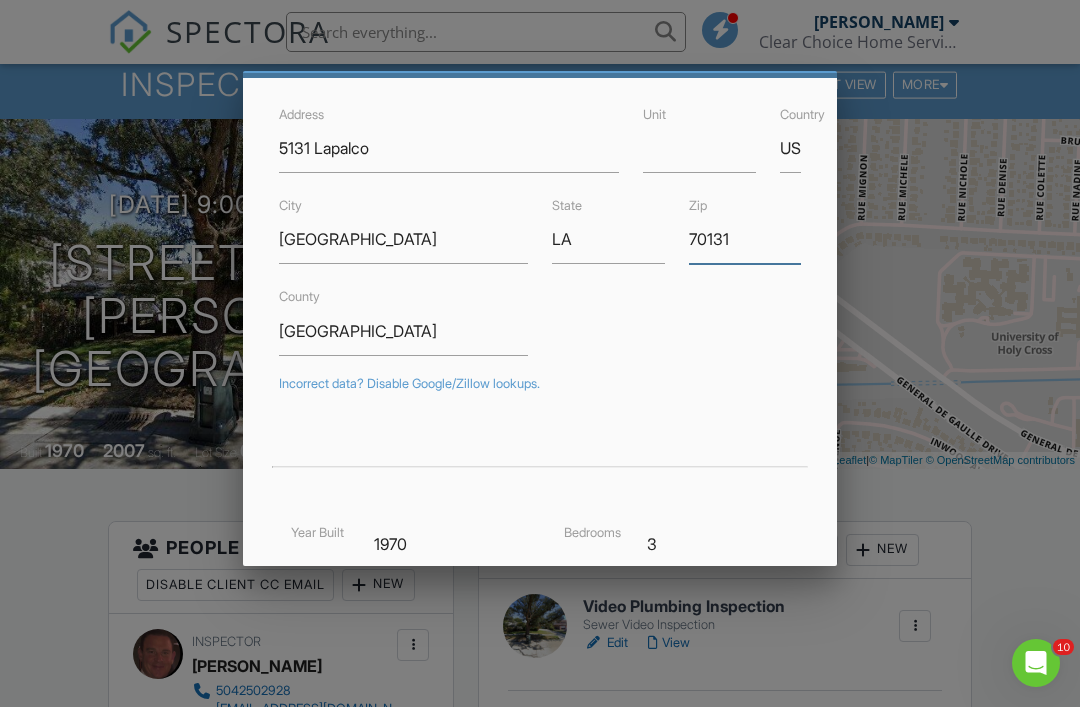 click on "70131" at bounding box center [745, 239] 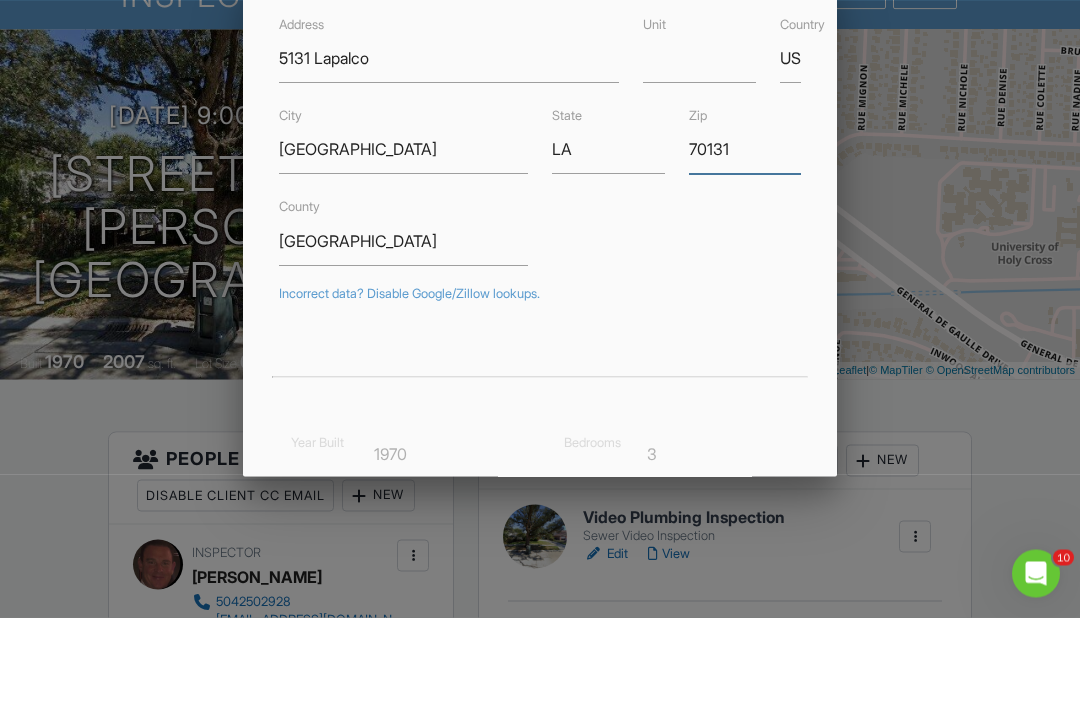 type on "29.8746726" 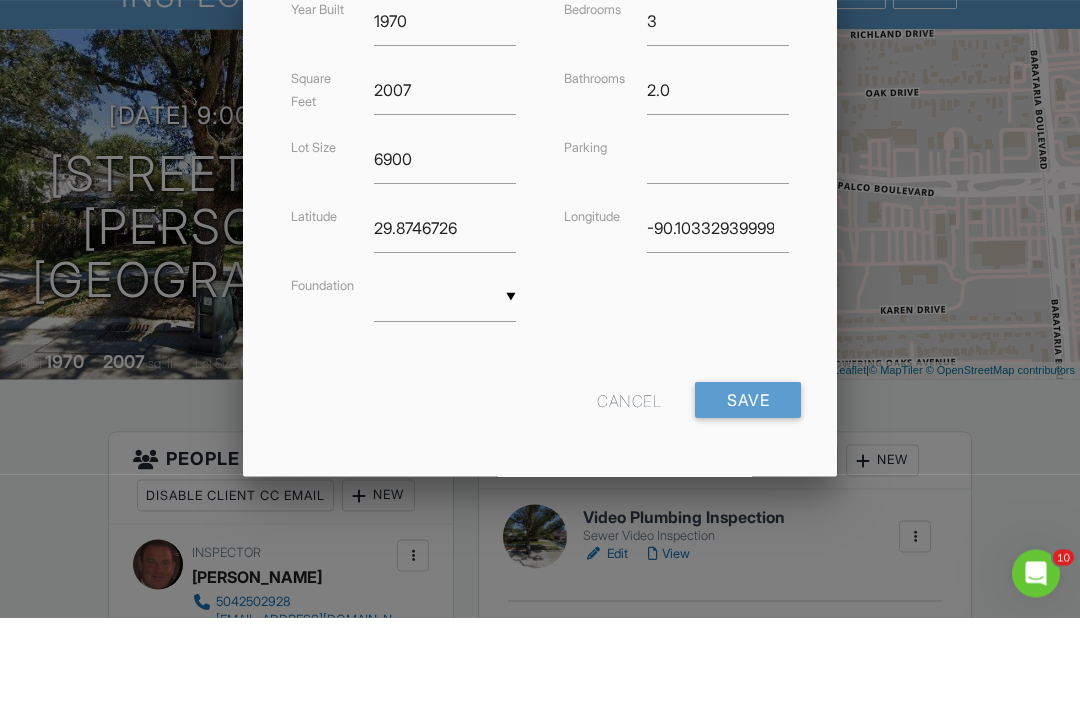 scroll, scrollTop: 458, scrollLeft: 0, axis: vertical 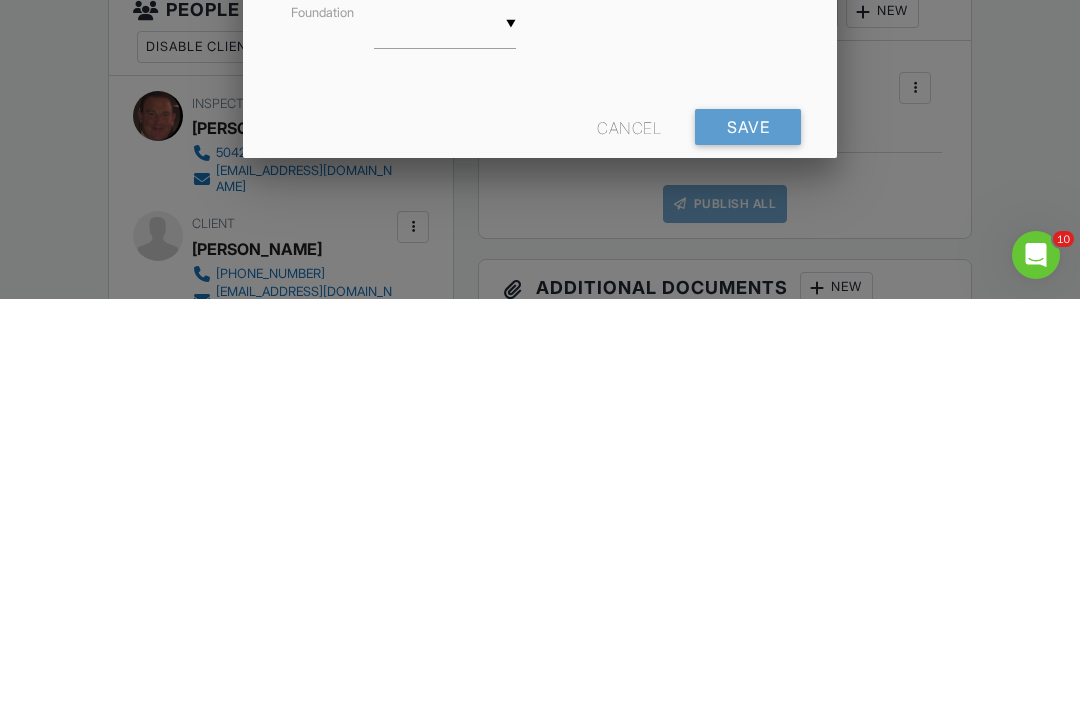 type on "70072" 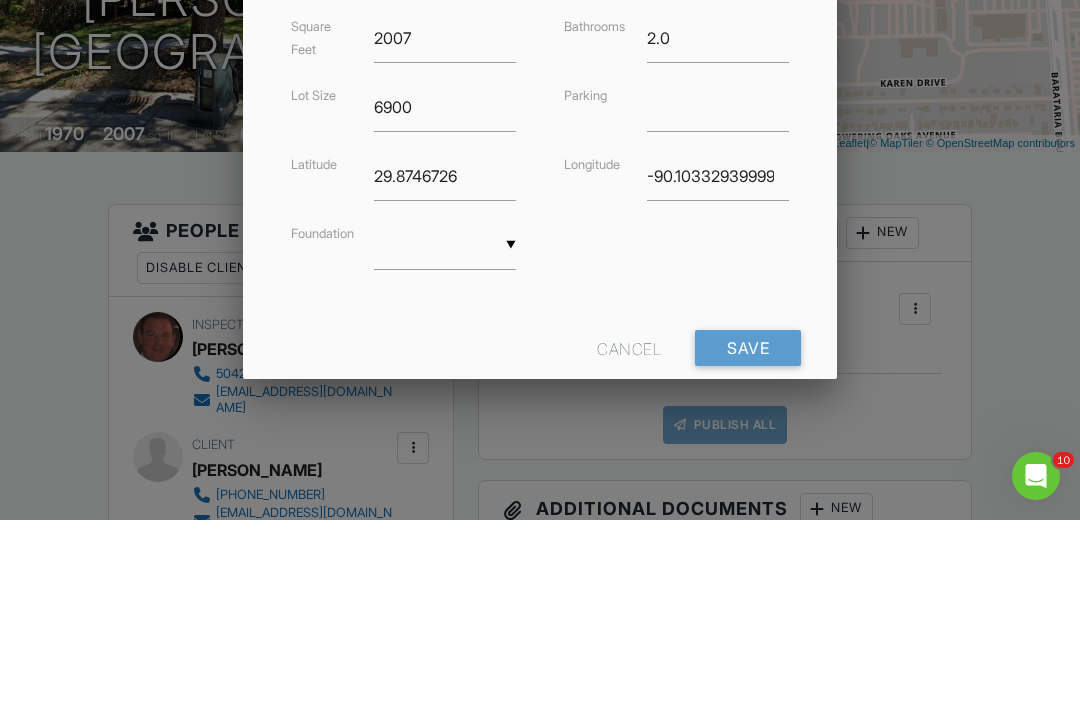 scroll, scrollTop: 403, scrollLeft: 0, axis: vertical 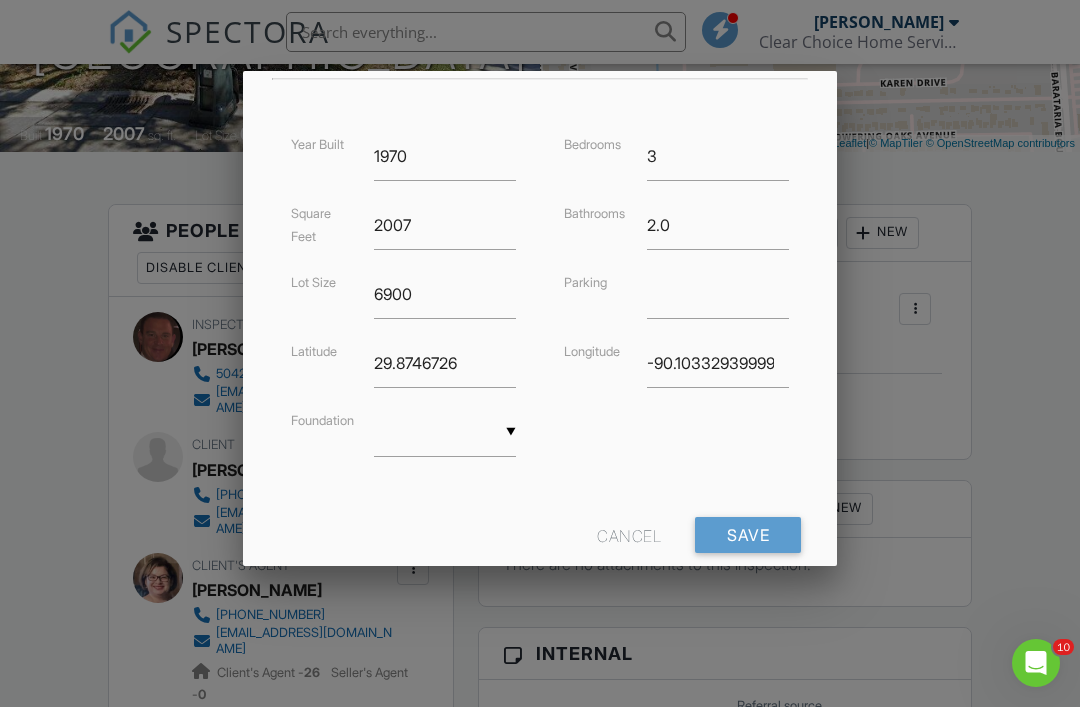 click at bounding box center (540, 342) 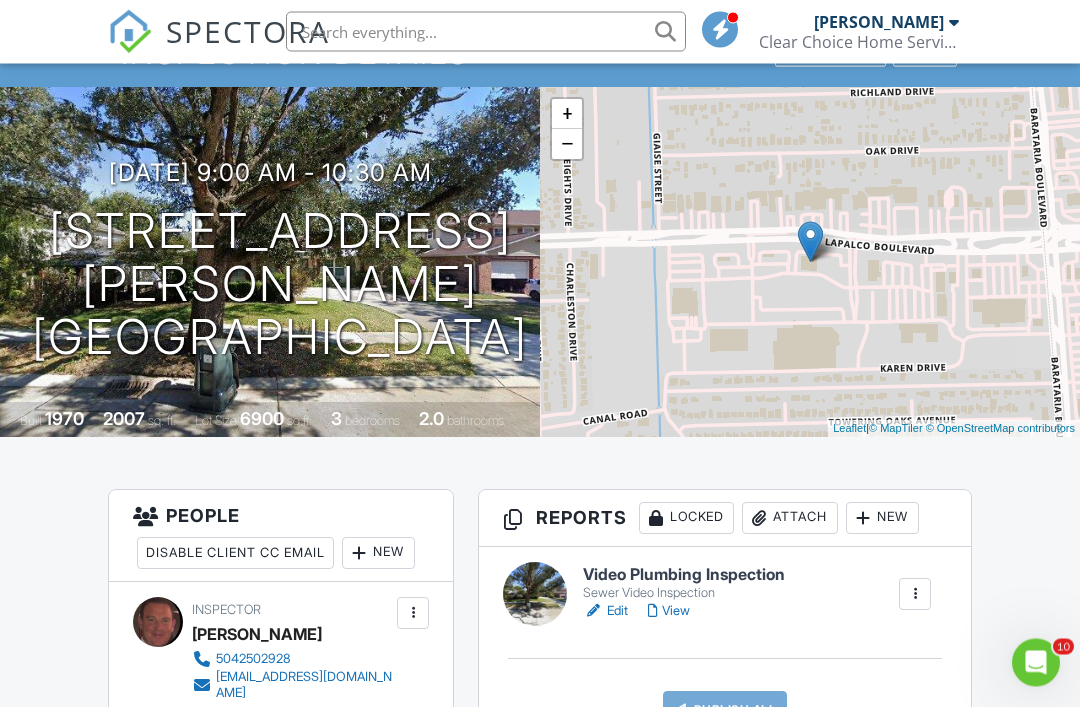 scroll, scrollTop: 118, scrollLeft: 0, axis: vertical 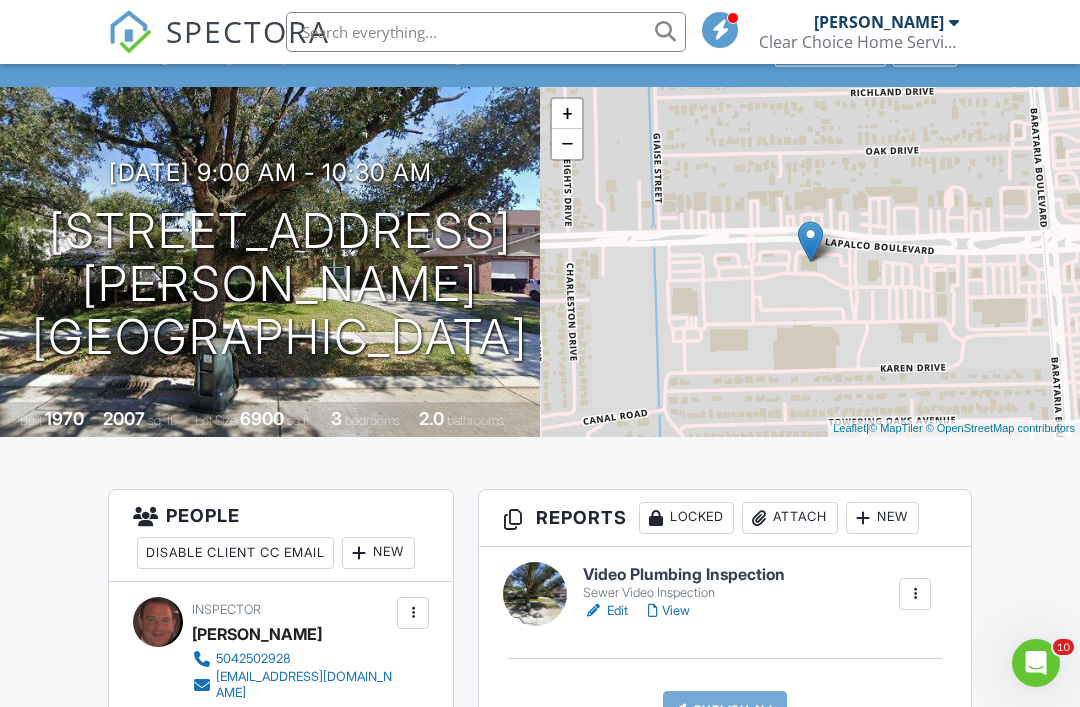 click on "3540 Rue Delphine
New Orleans, LA 70131" at bounding box center (280, 284) 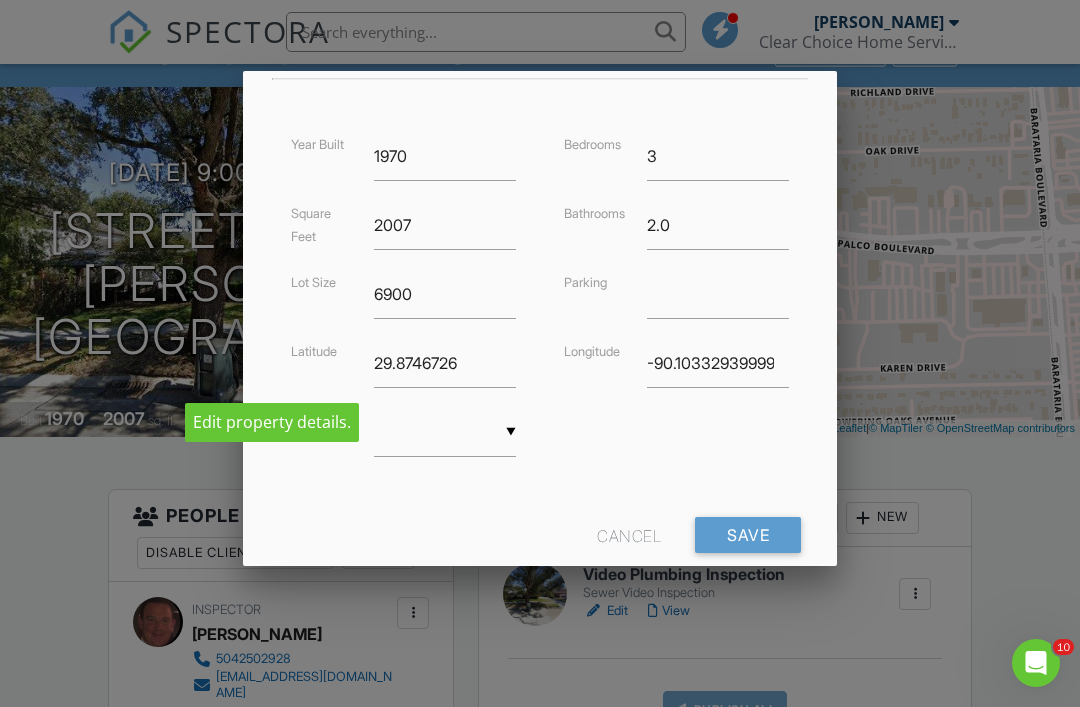click on "Save" at bounding box center (748, 535) 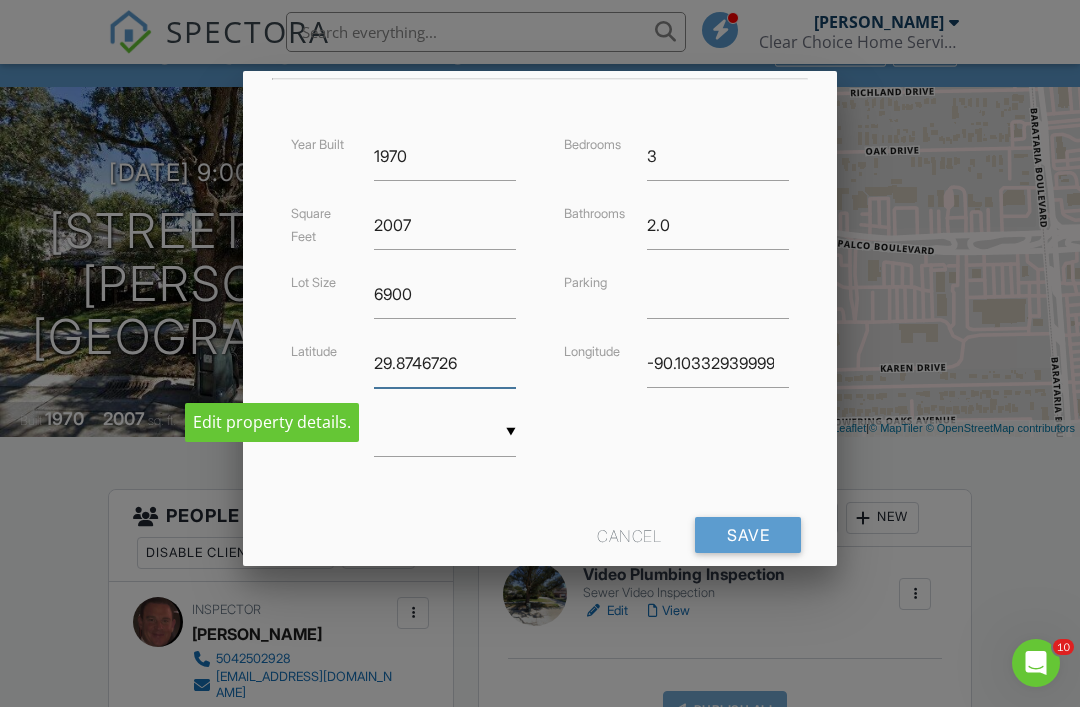 scroll, scrollTop: 117, scrollLeft: 0, axis: vertical 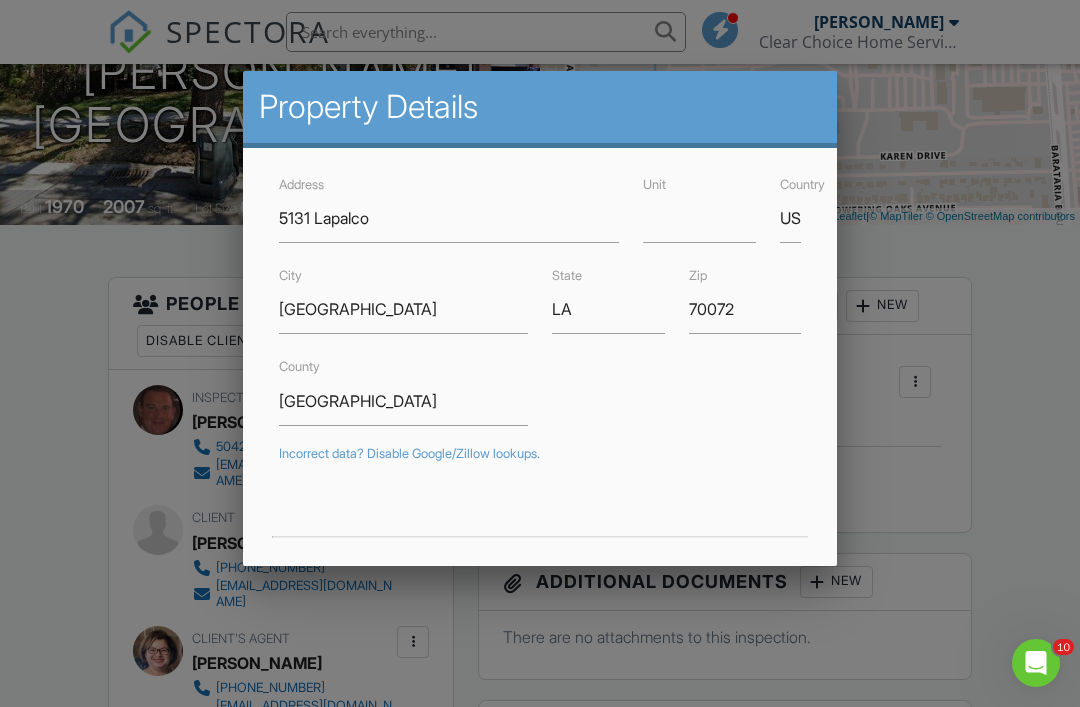 click at bounding box center (540, 342) 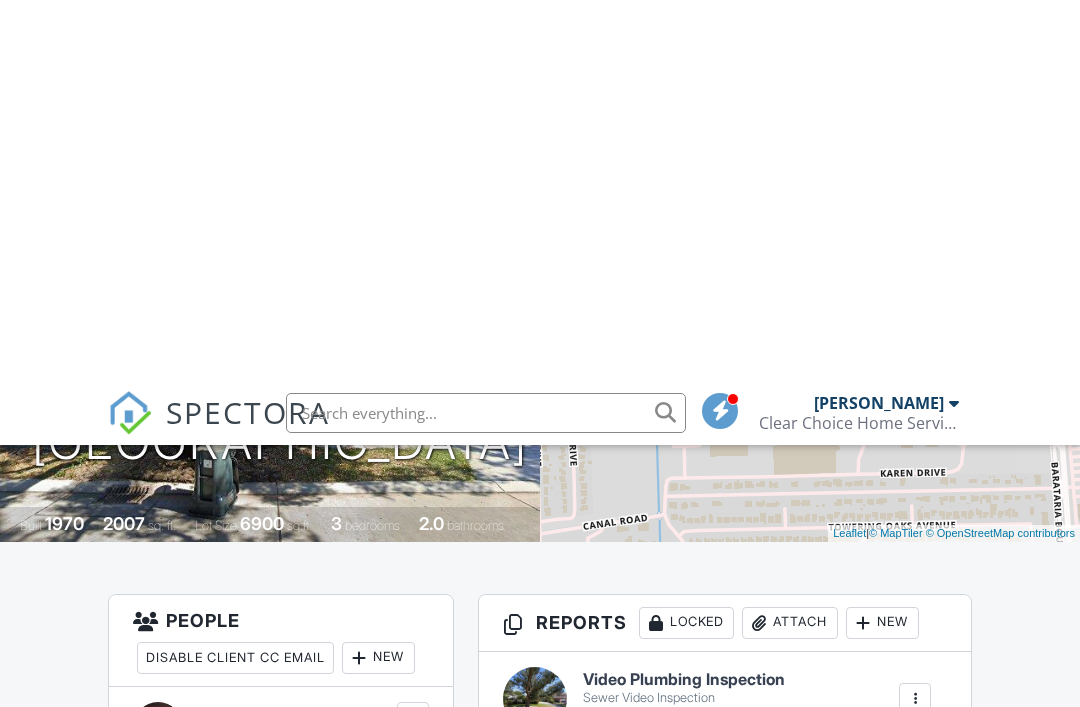 scroll, scrollTop: 0, scrollLeft: 0, axis: both 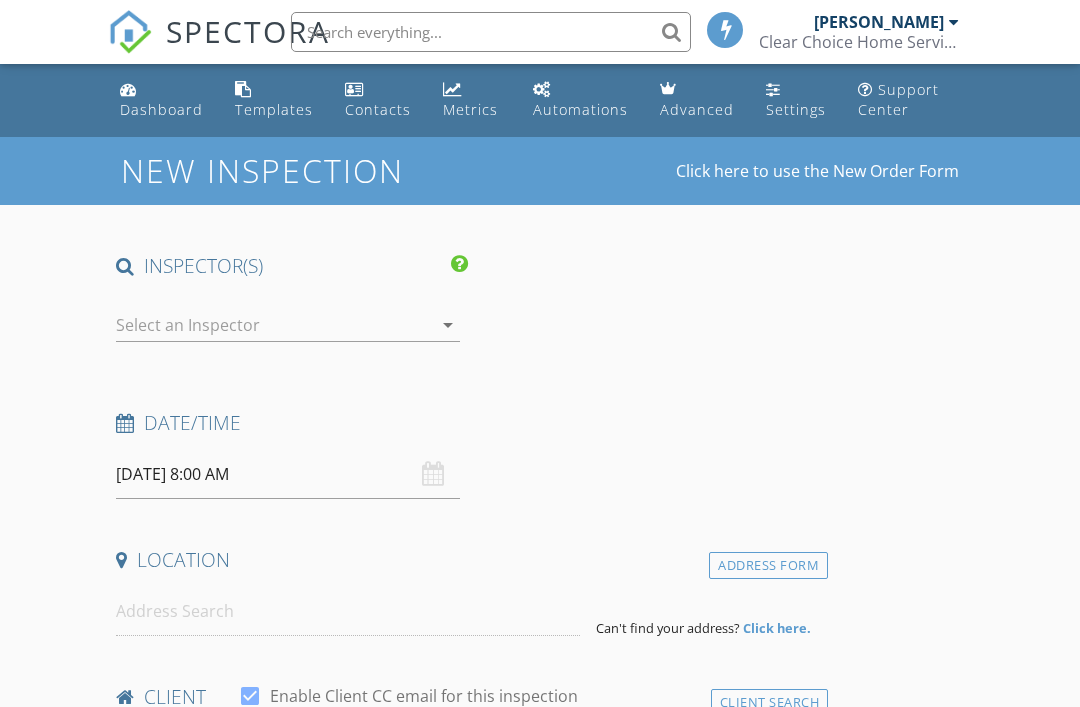 select on "6" 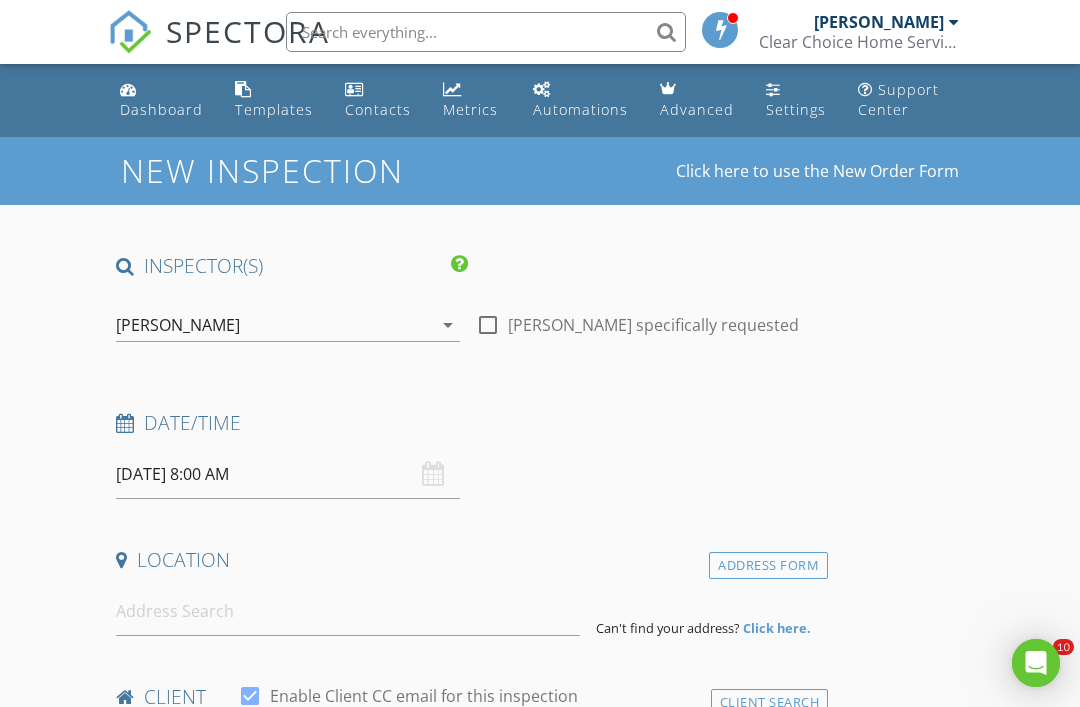 scroll, scrollTop: 0, scrollLeft: 0, axis: both 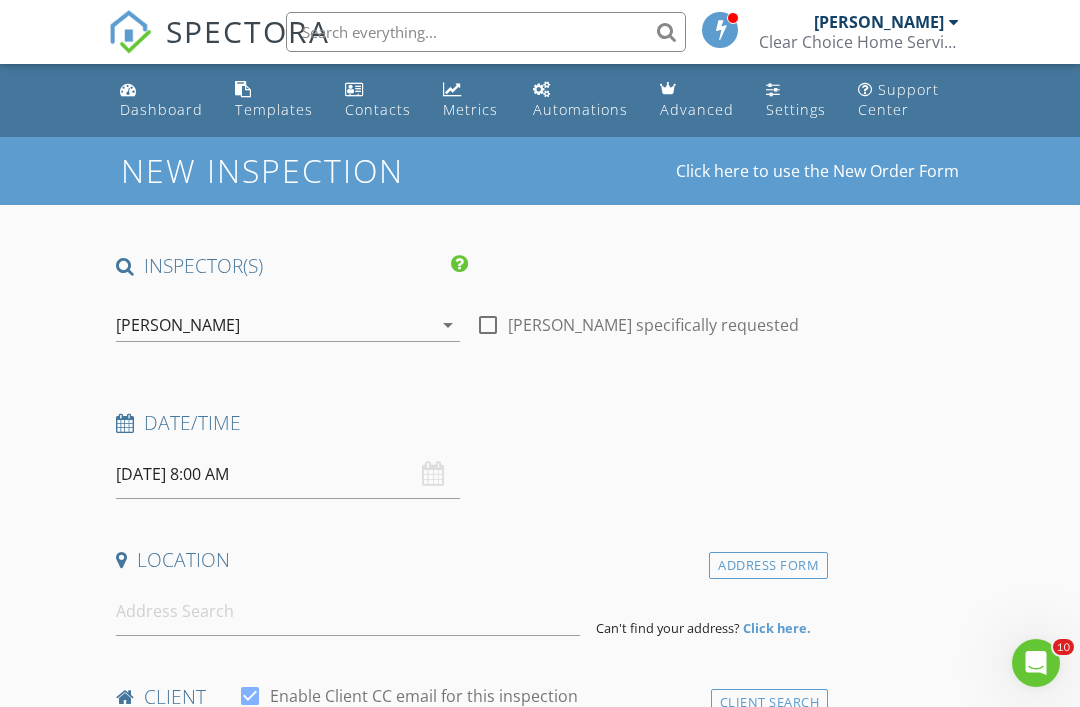 click on "07/15/2025 8:00 AM" at bounding box center (288, 474) 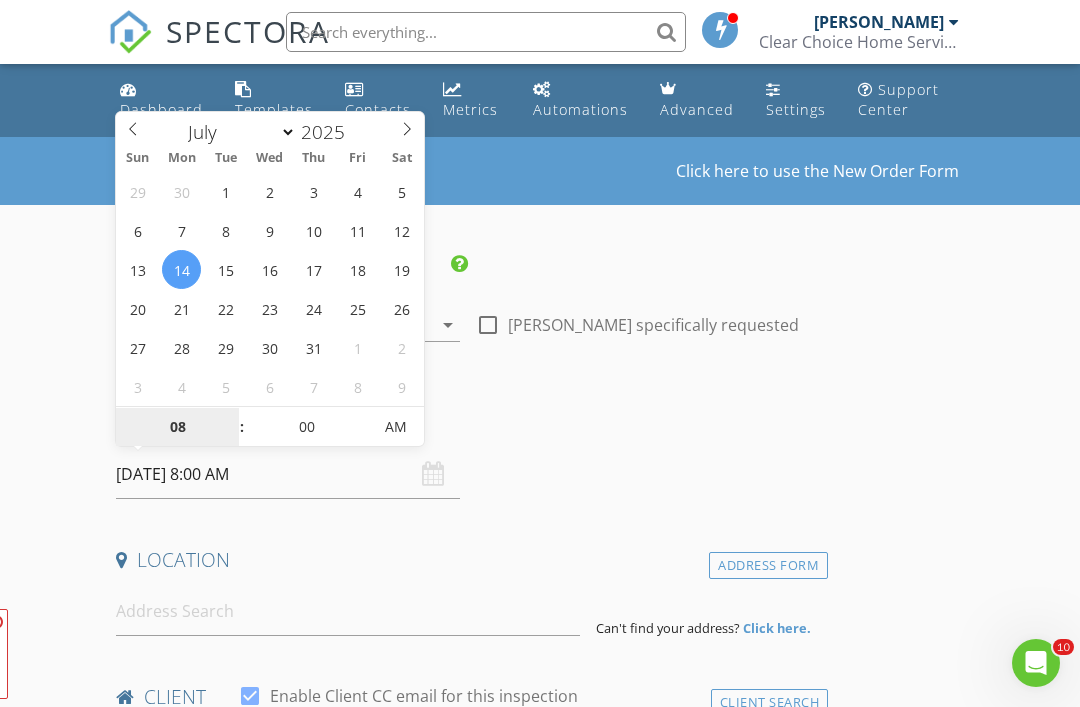 type on "07/14/2025 8:00 AM" 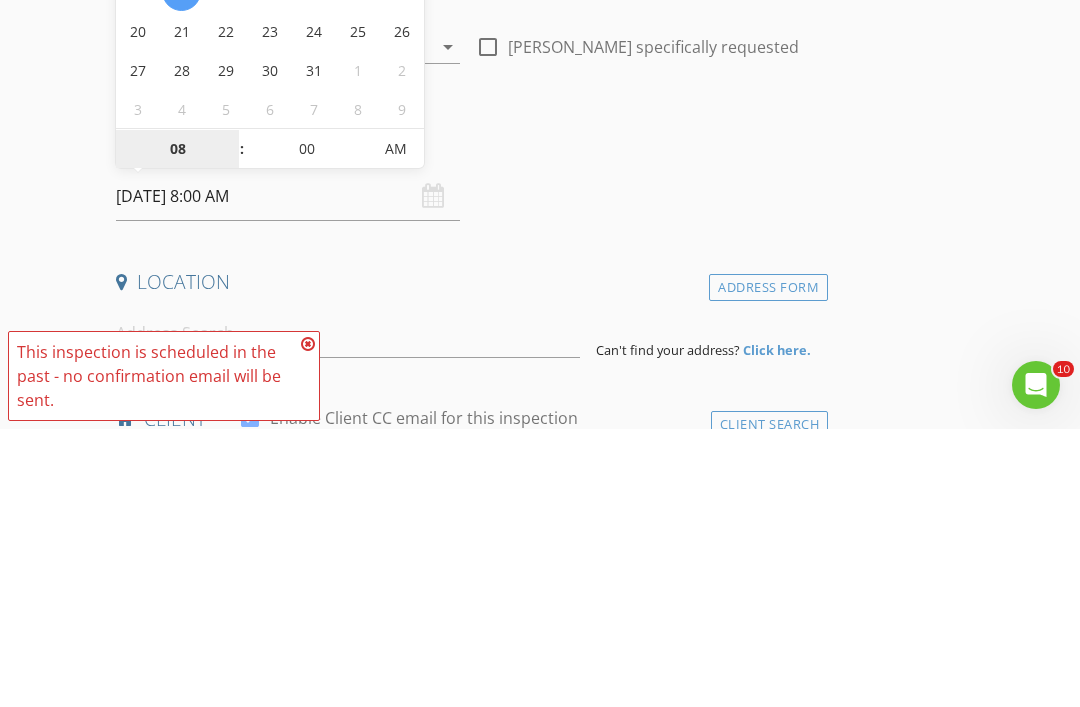 type on "9" 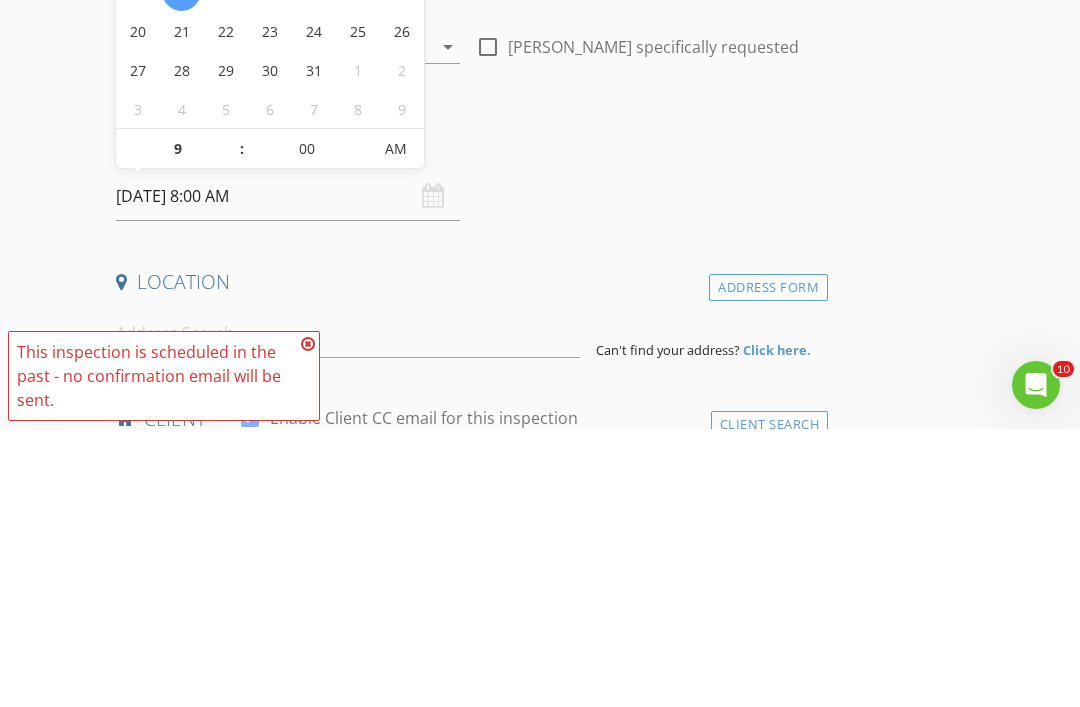 type on "[DATE] 9:00 AM" 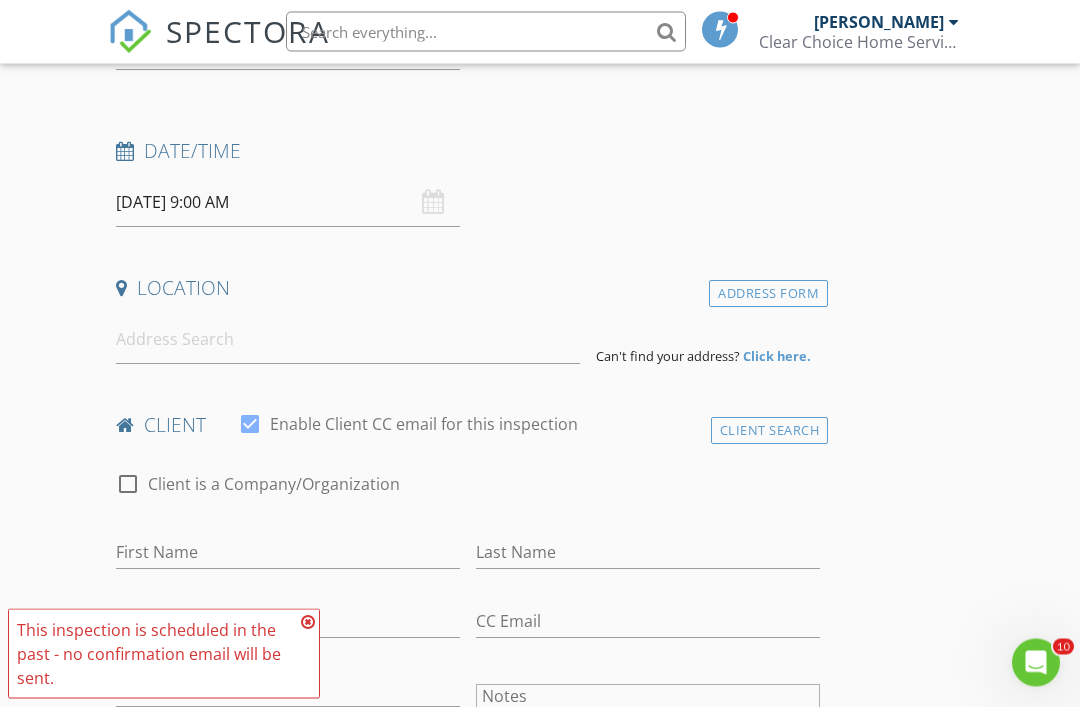 scroll, scrollTop: 277, scrollLeft: 0, axis: vertical 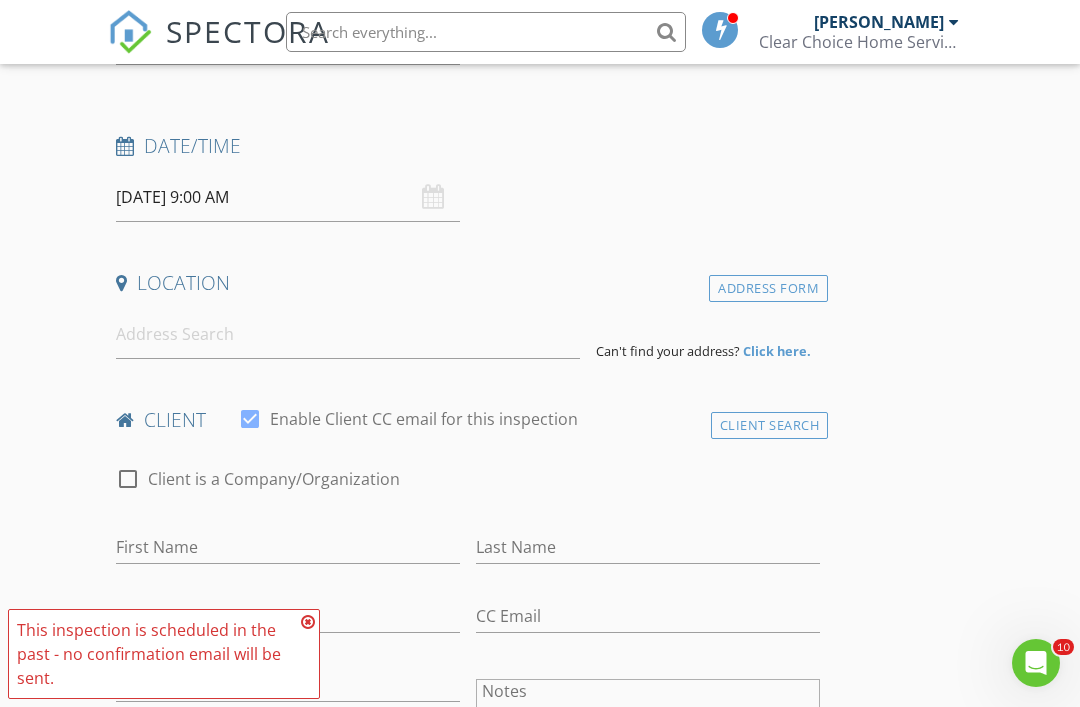 click on "This inspection is scheduled in the past - no confirmation email will be sent." at bounding box center [164, 654] 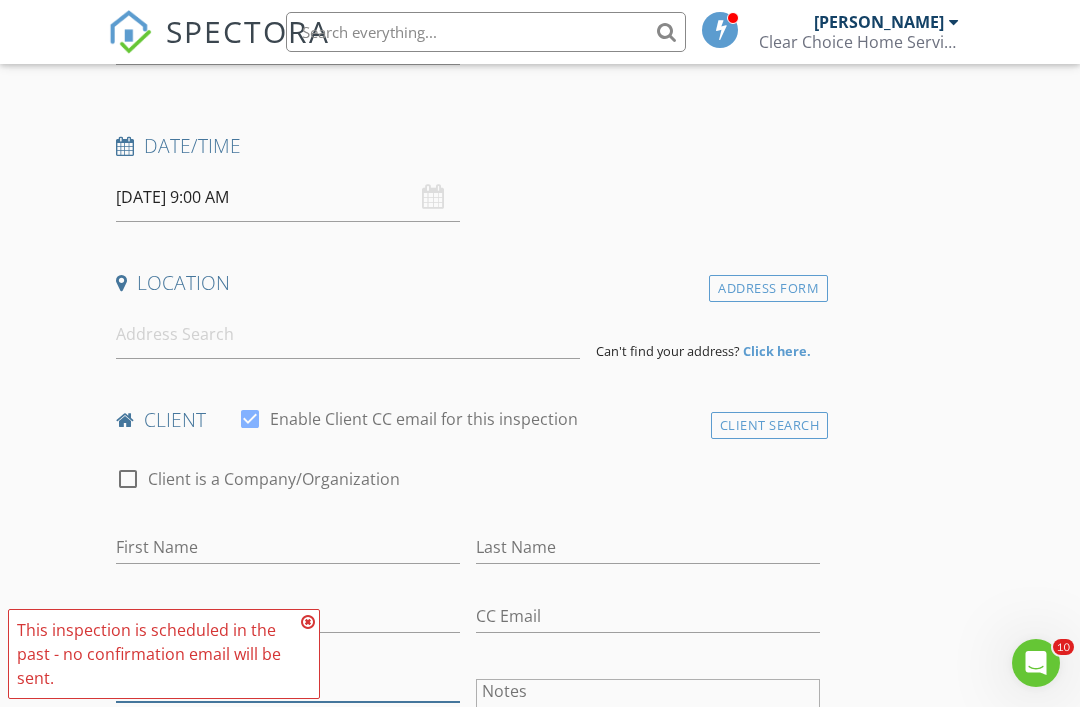 click on "Phone" at bounding box center [288, 685] 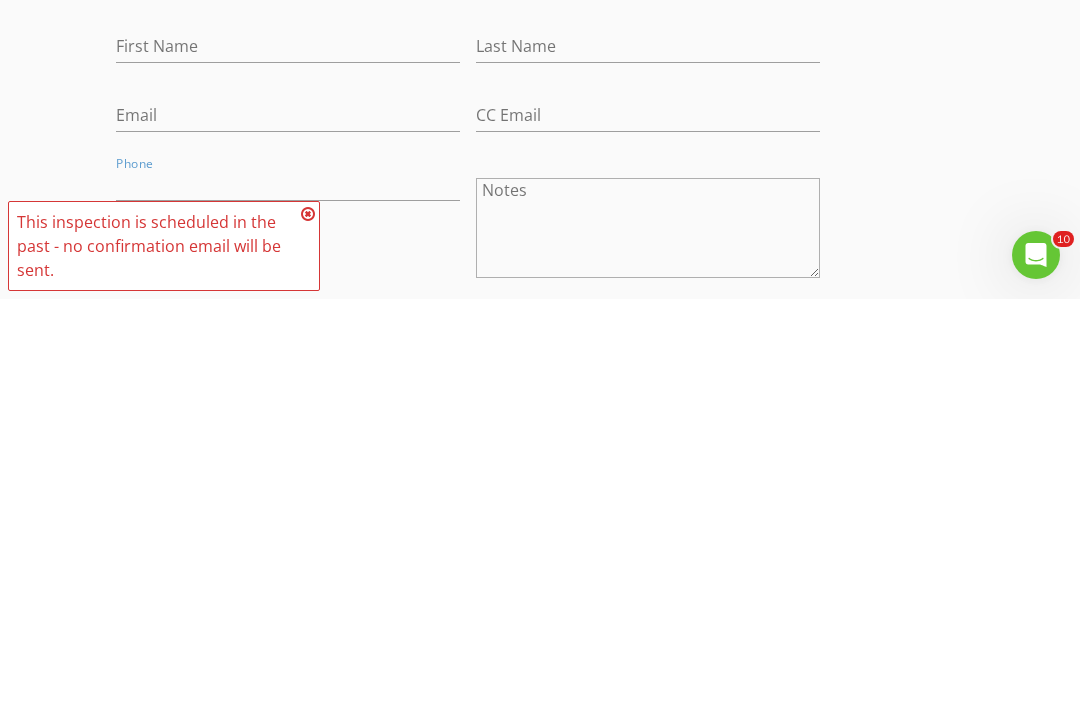 click at bounding box center (308, 622) 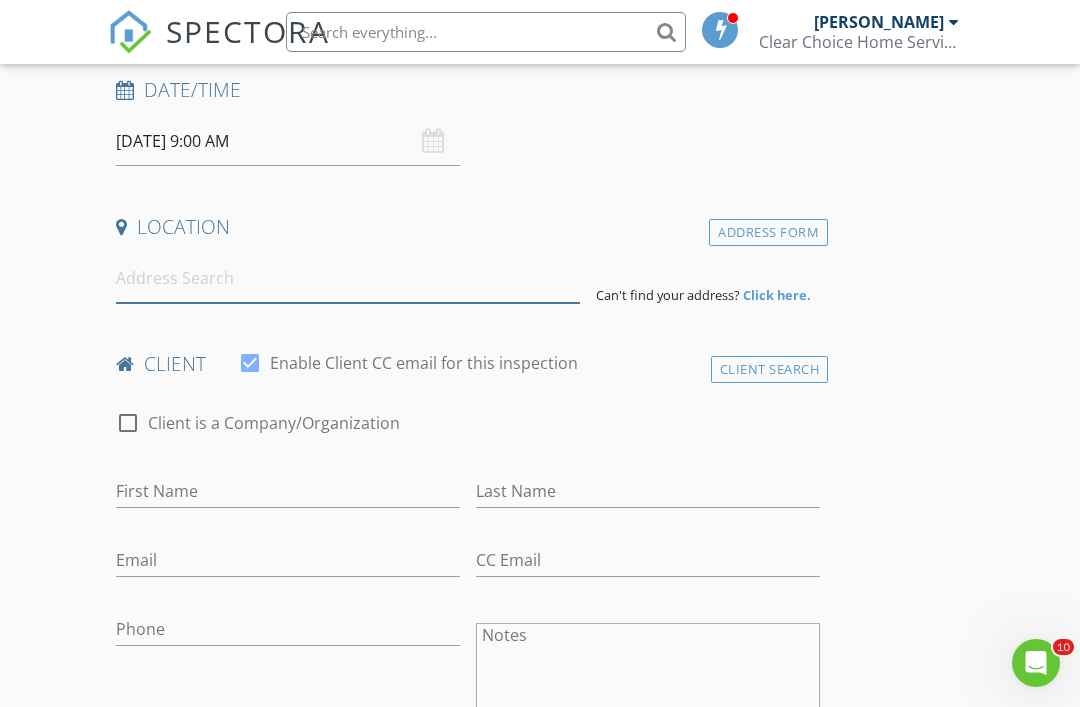 click at bounding box center [348, 278] 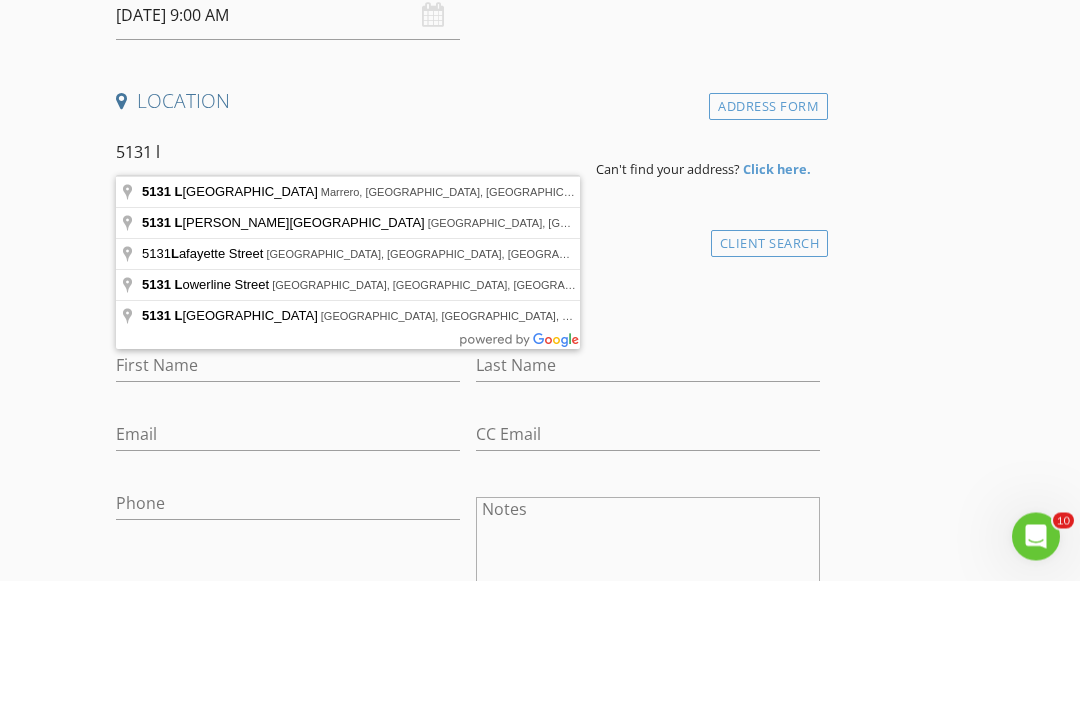 type on "5131 Lapalco Boulevard, Marrero, LA, USA" 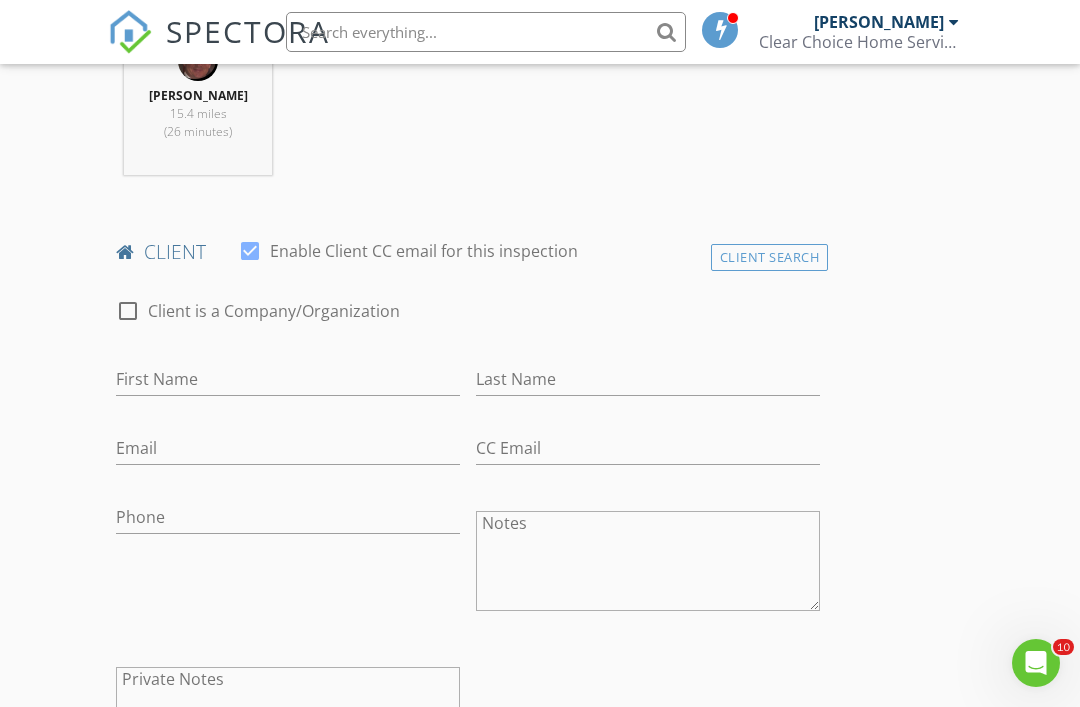 scroll, scrollTop: 855, scrollLeft: 0, axis: vertical 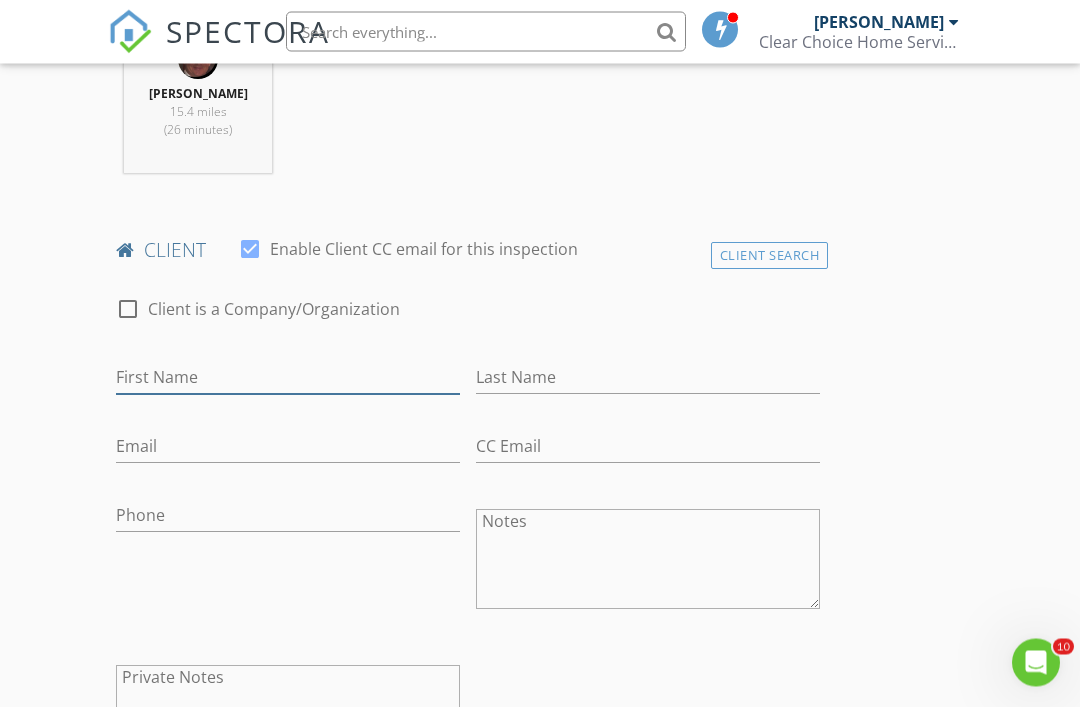 click on "First Name" at bounding box center (288, 378) 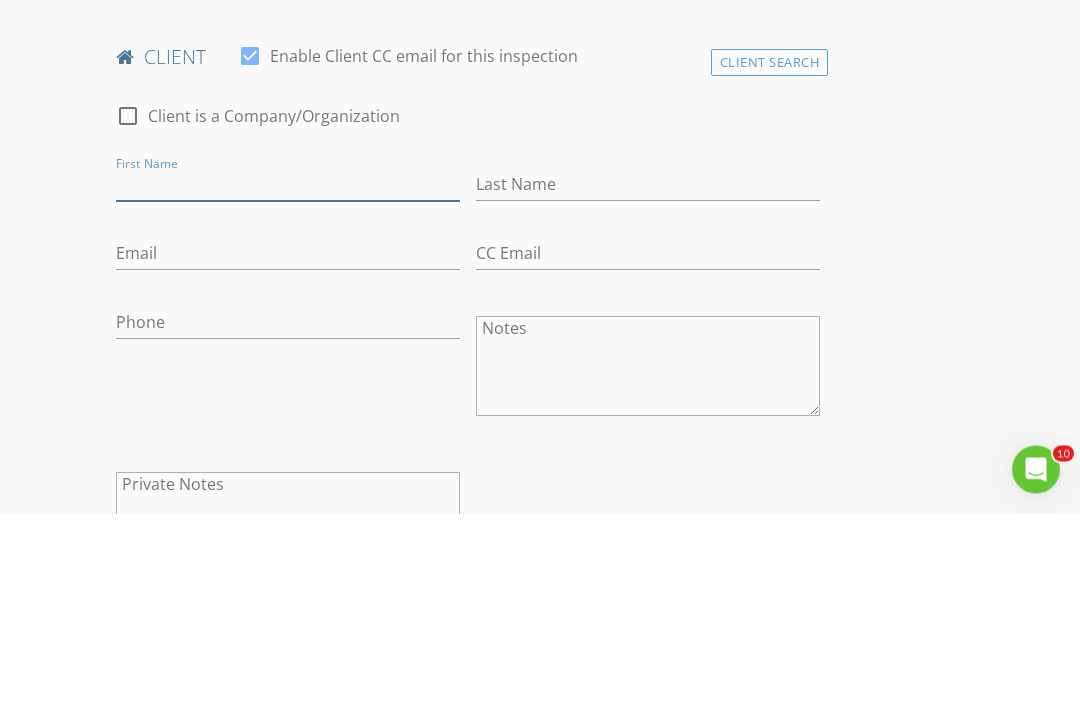 scroll, scrollTop: 1049, scrollLeft: 0, axis: vertical 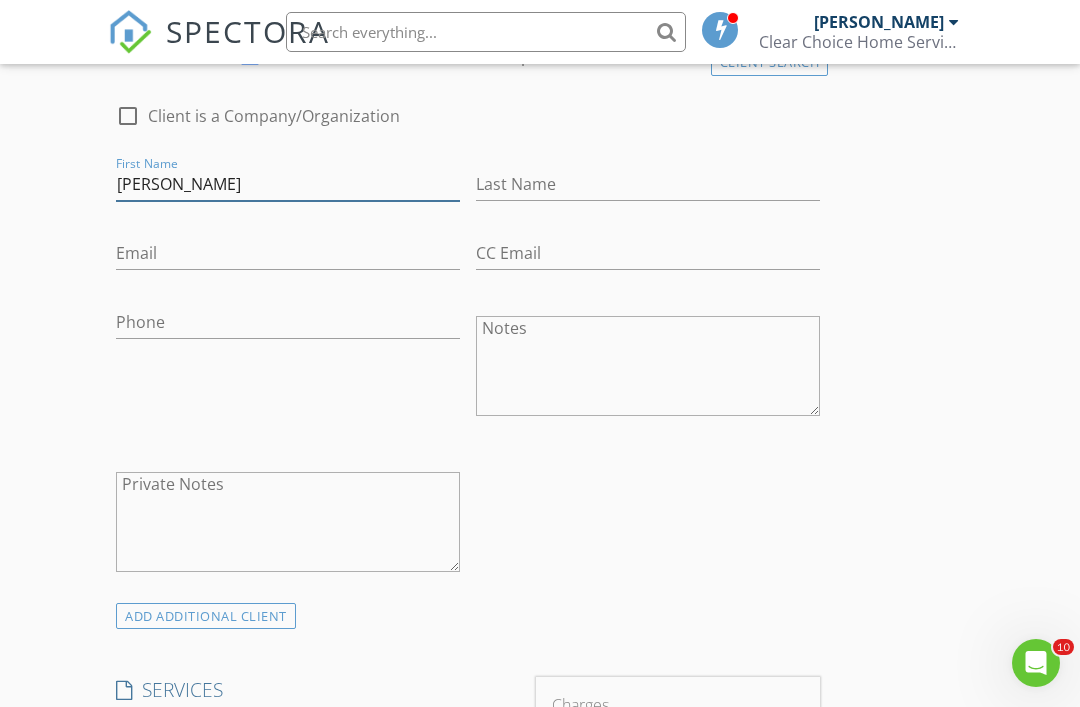 type on "[PERSON_NAME]" 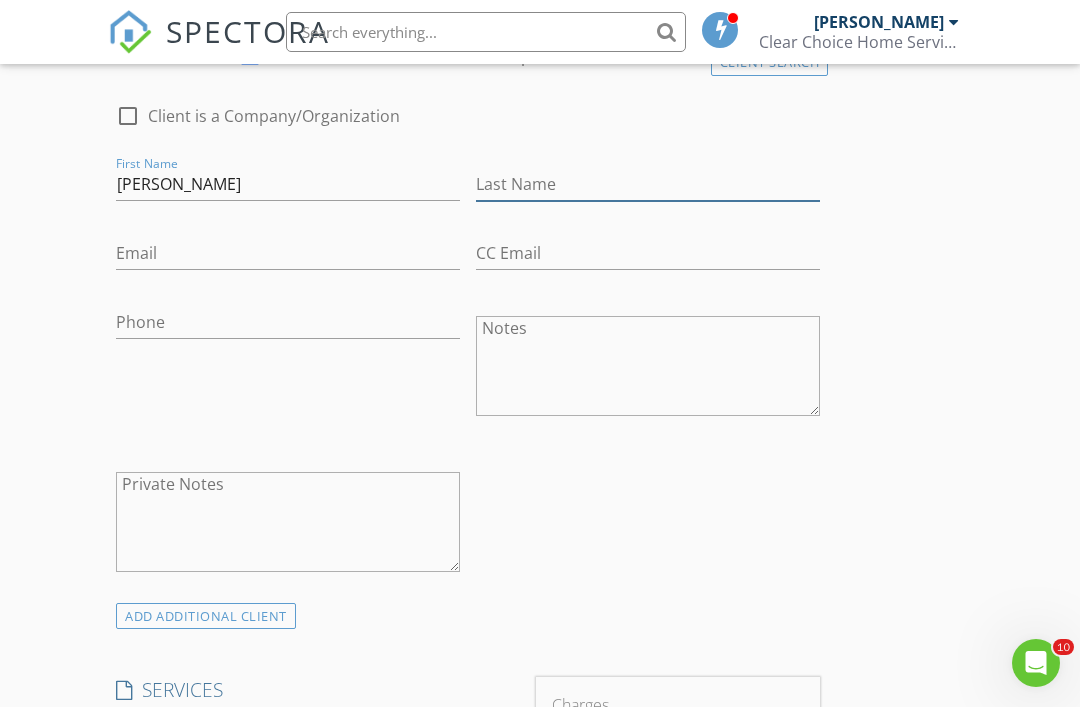 click on "Last Name" at bounding box center [648, 184] 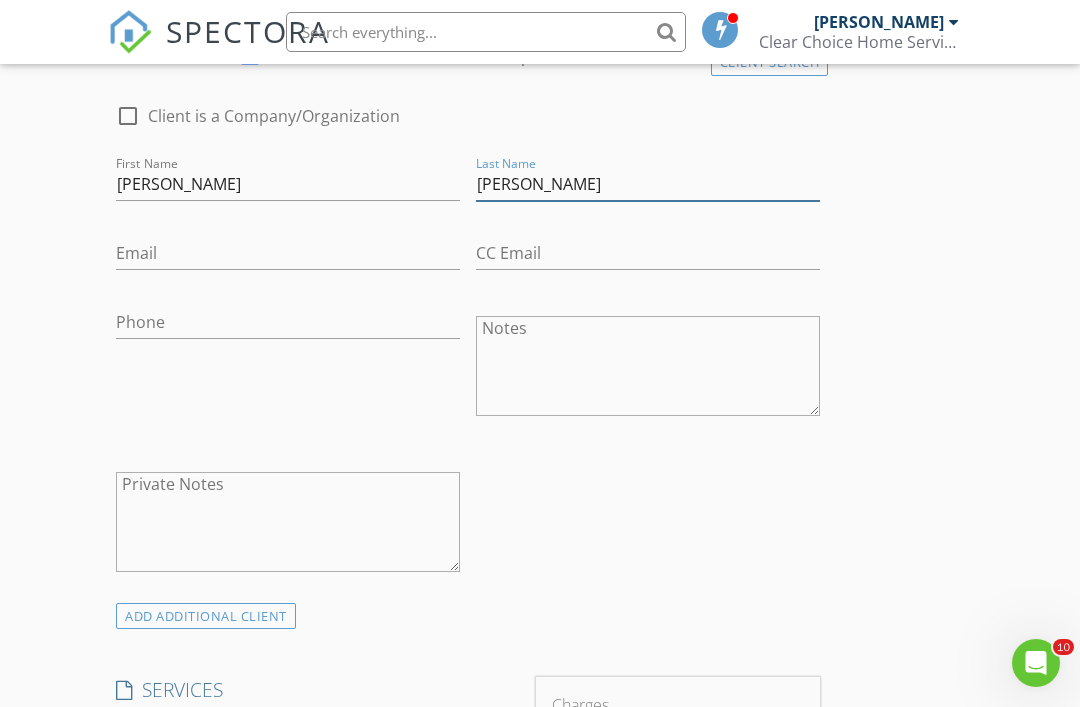 type on "[PERSON_NAME]" 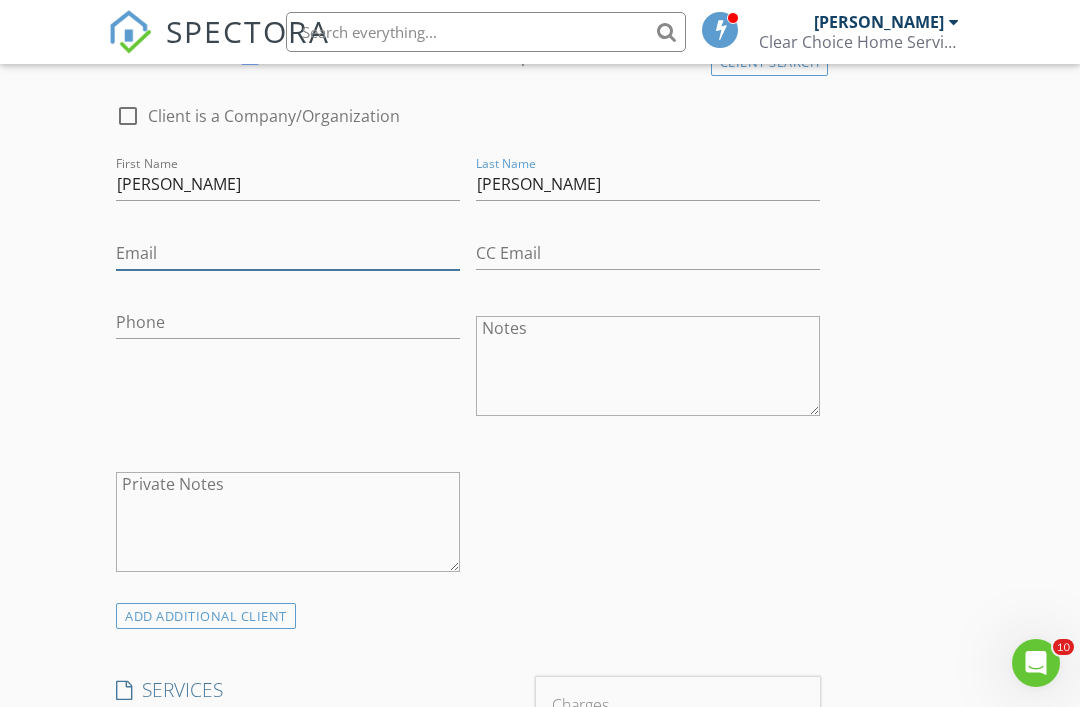 click on "Email" at bounding box center (288, 253) 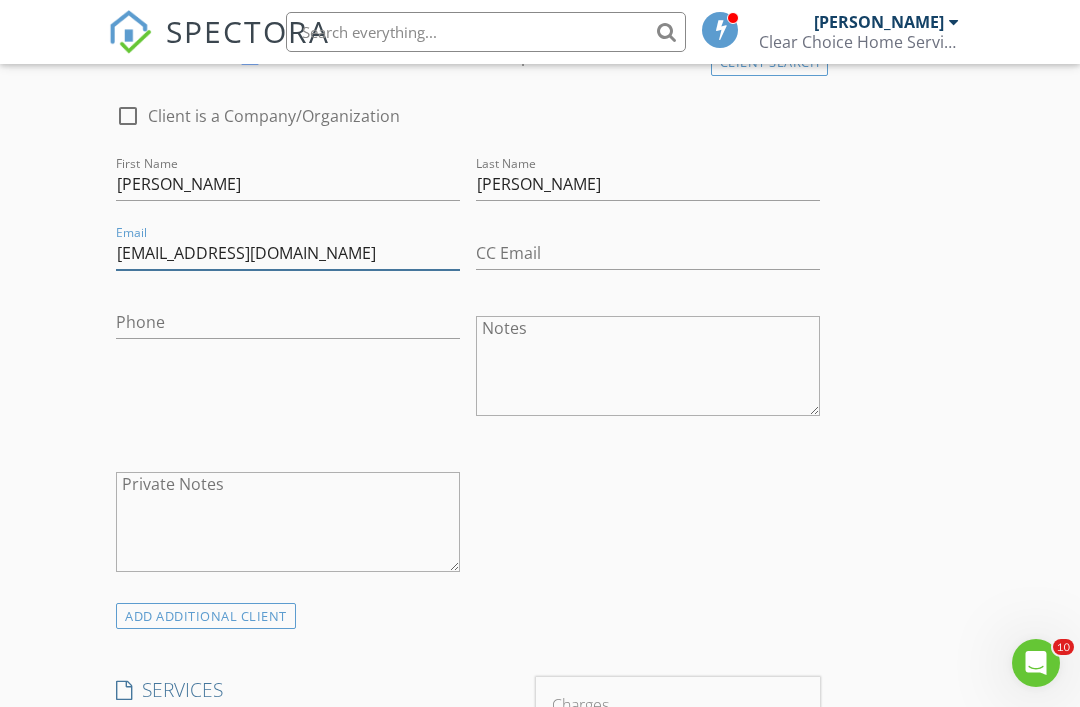 type on "[EMAIL_ADDRESS][DOMAIN_NAME]" 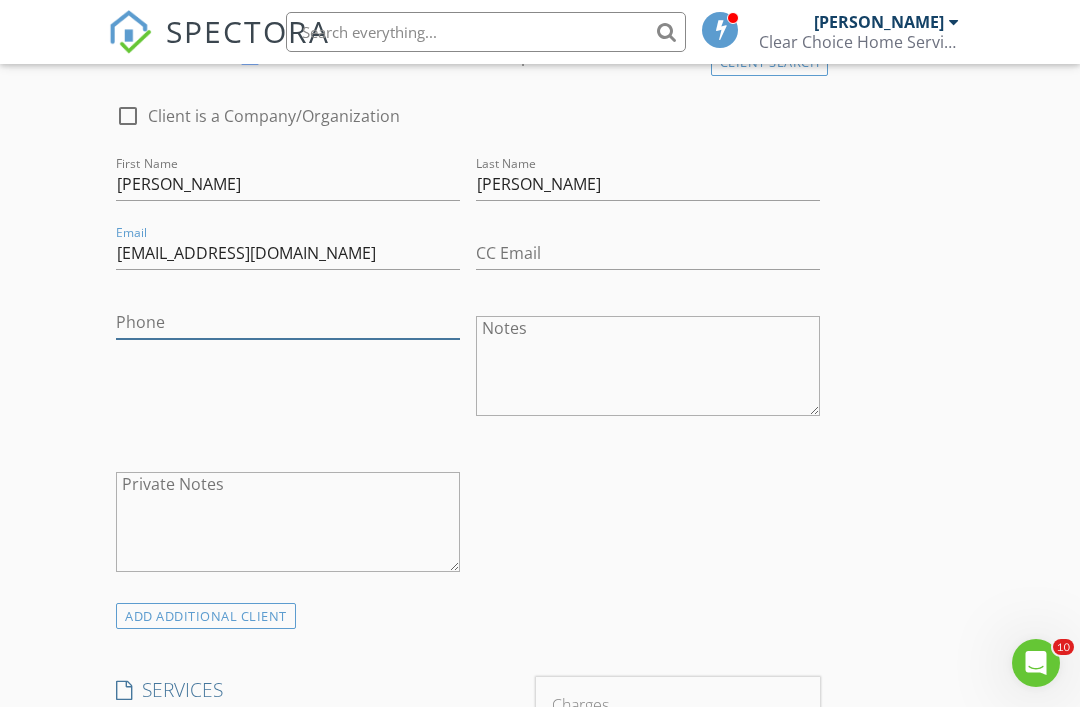 click on "Phone" at bounding box center [288, 322] 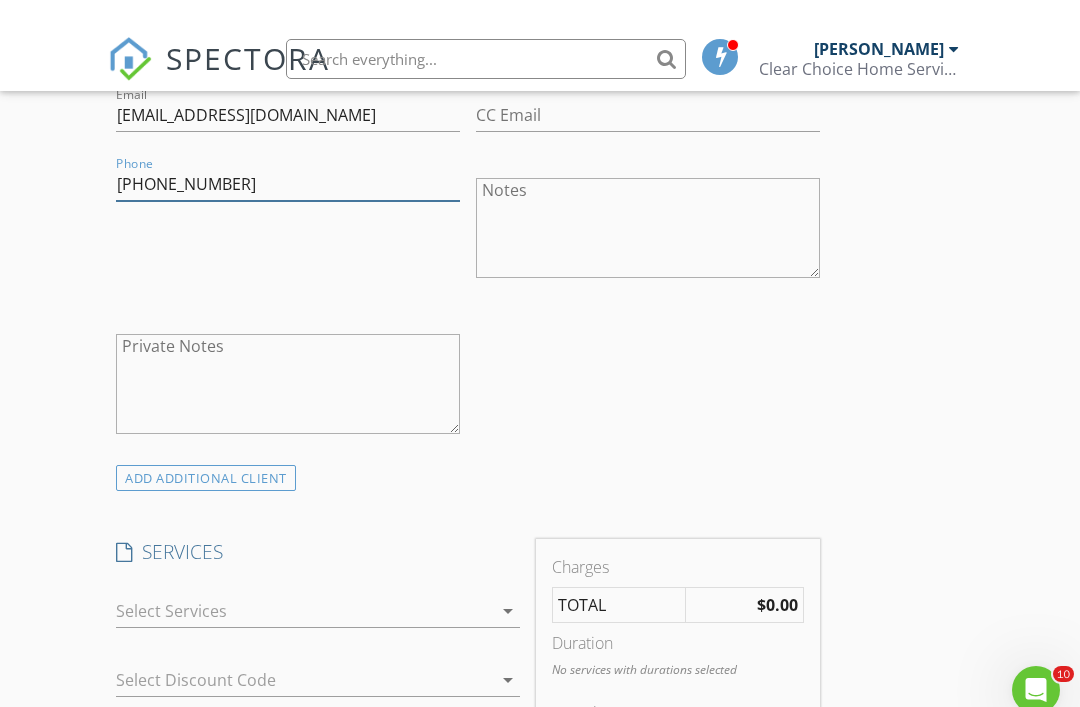 scroll, scrollTop: 1222, scrollLeft: 0, axis: vertical 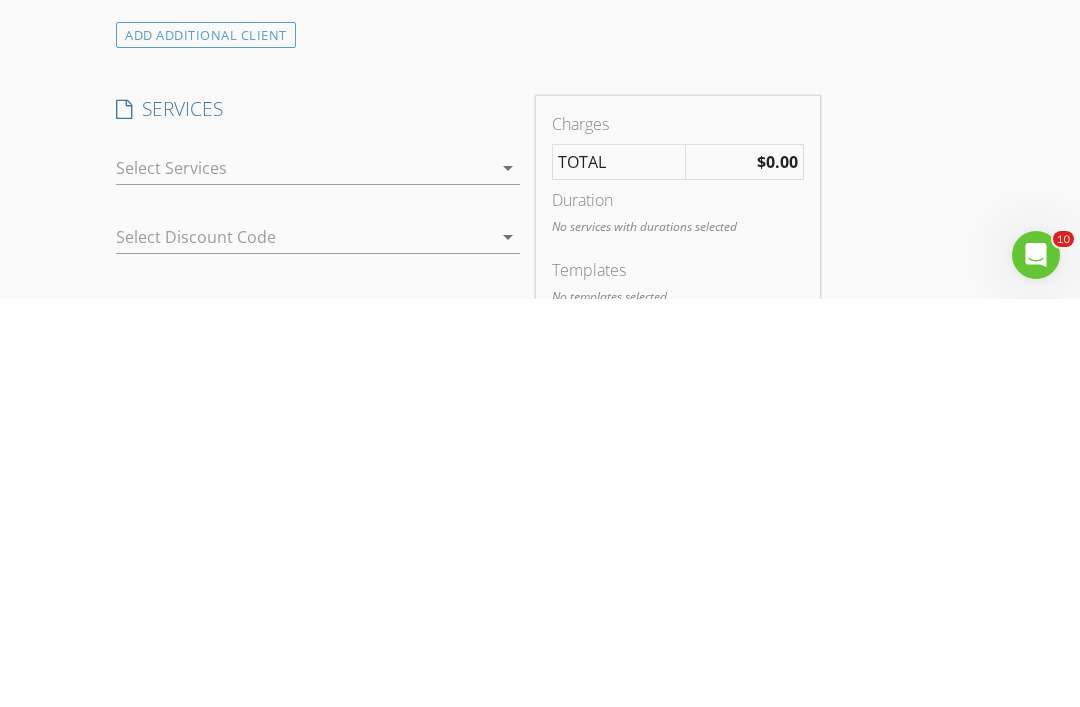 type on "[PHONE_NUMBER]" 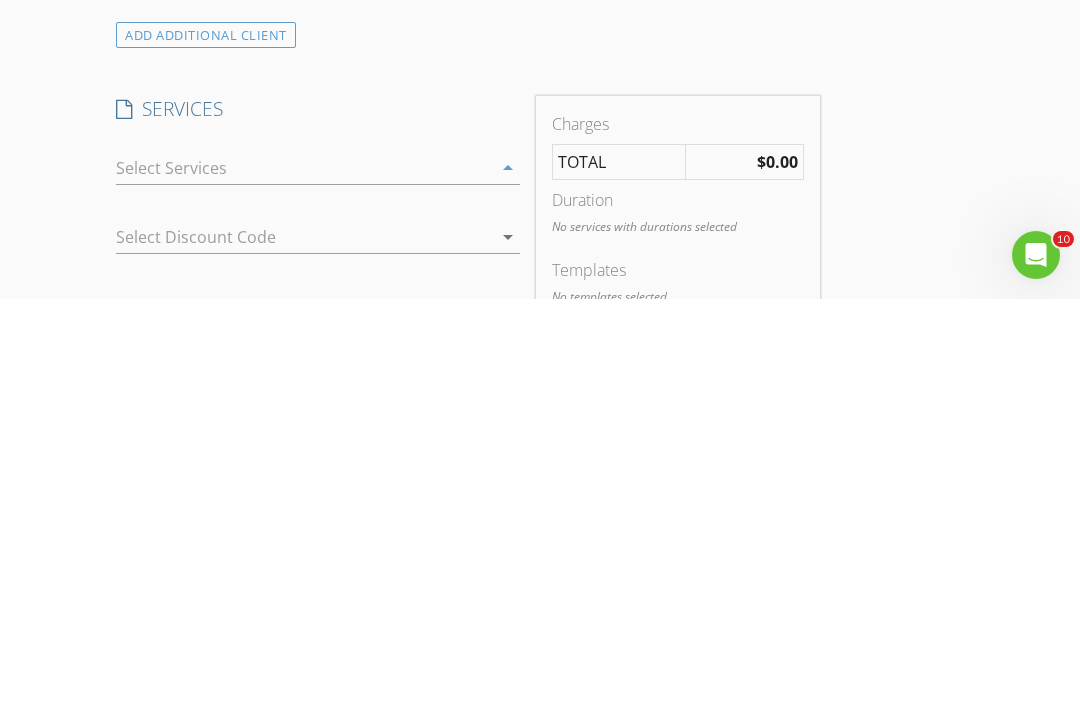 scroll, scrollTop: 1631, scrollLeft: 0, axis: vertical 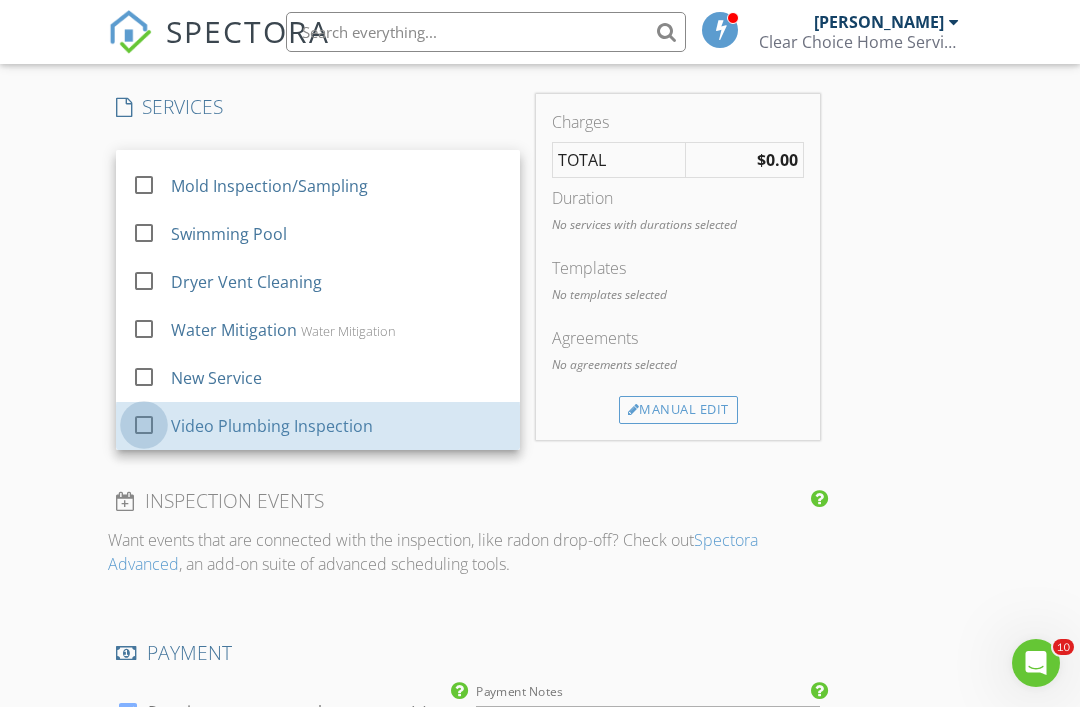 click at bounding box center (144, 425) 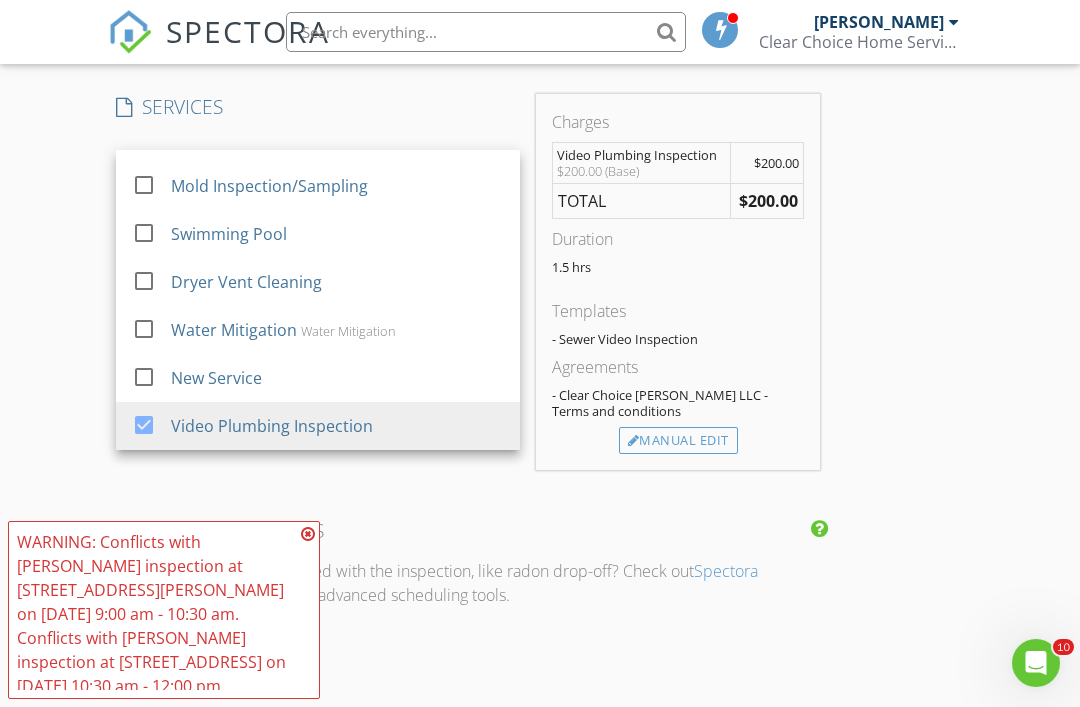 click on "Manual Edit" at bounding box center (678, 441) 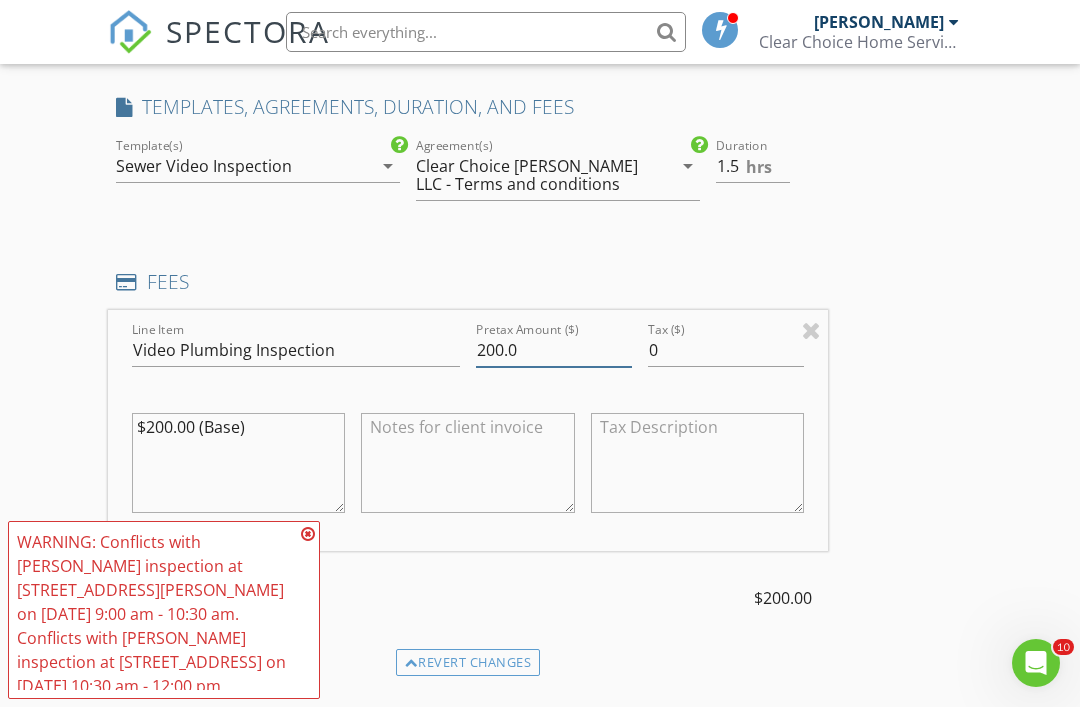 click on "200.0" at bounding box center (554, 350) 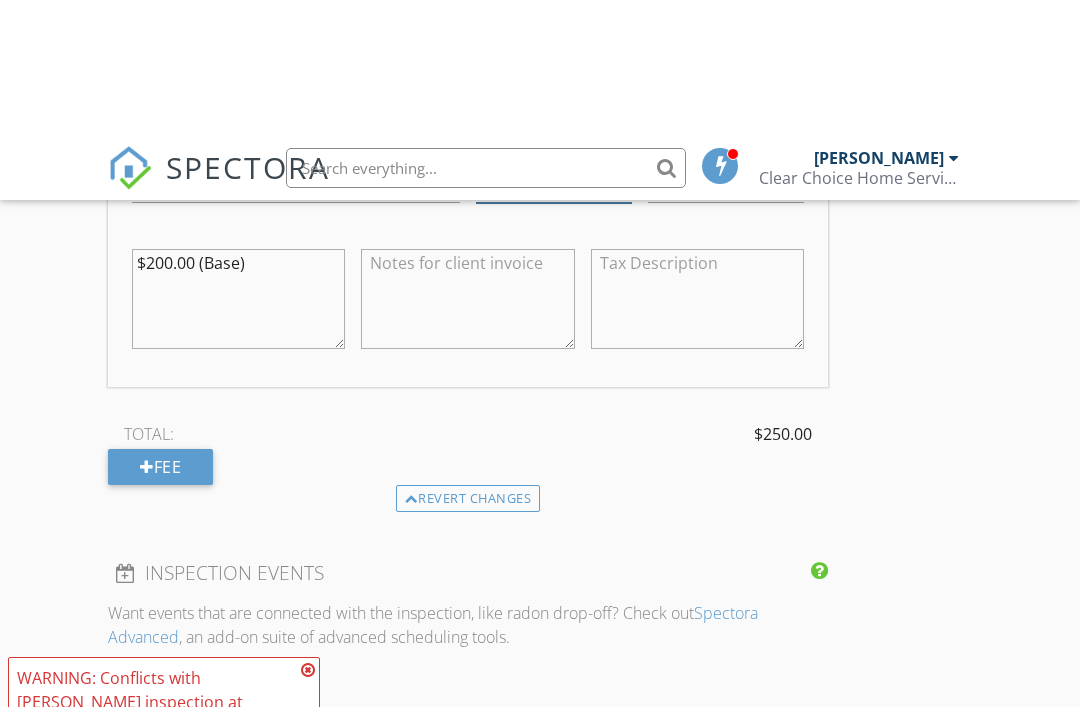 scroll, scrollTop: 1941, scrollLeft: 0, axis: vertical 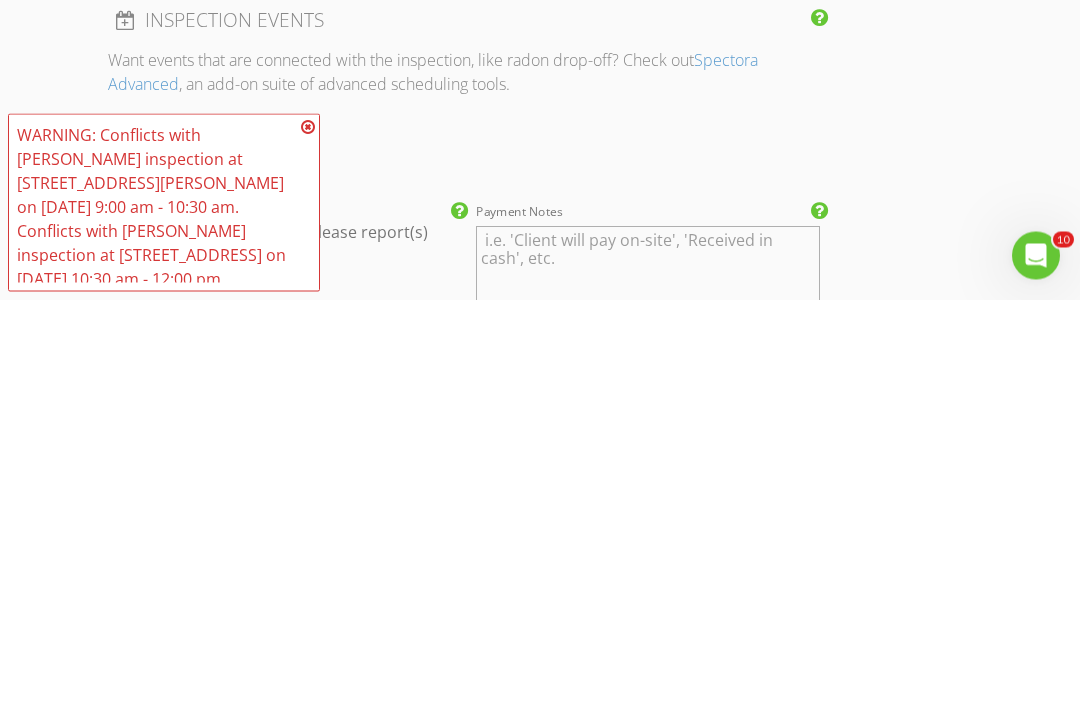type on "250.0" 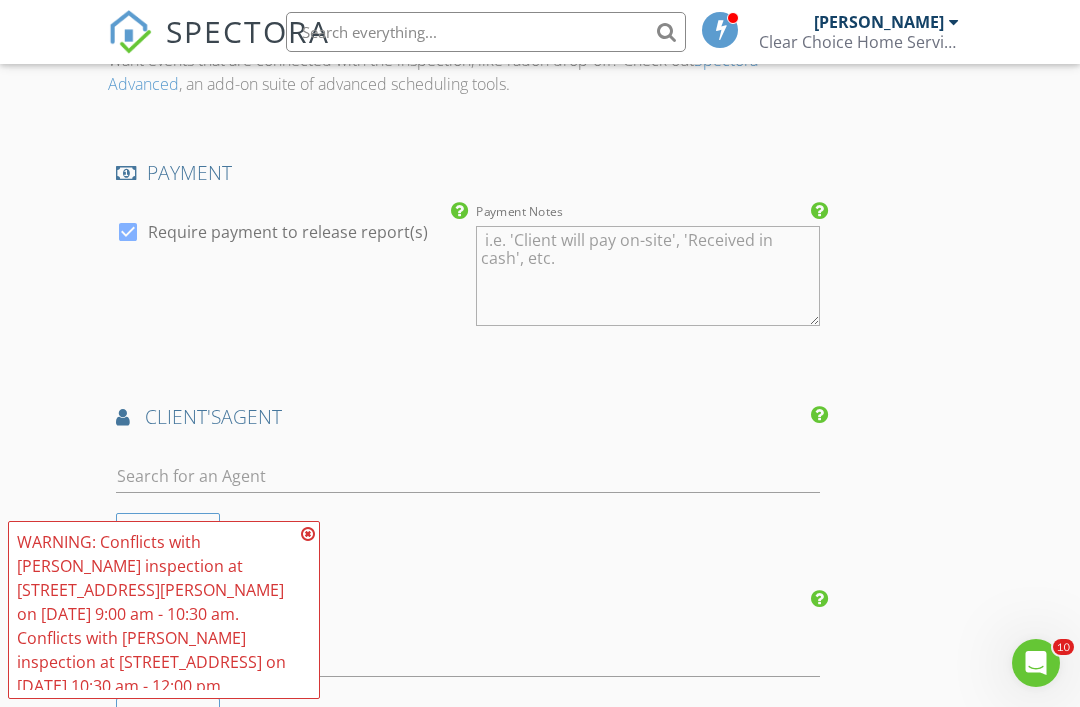 click on "LISTING AGENT" at bounding box center [468, 601] 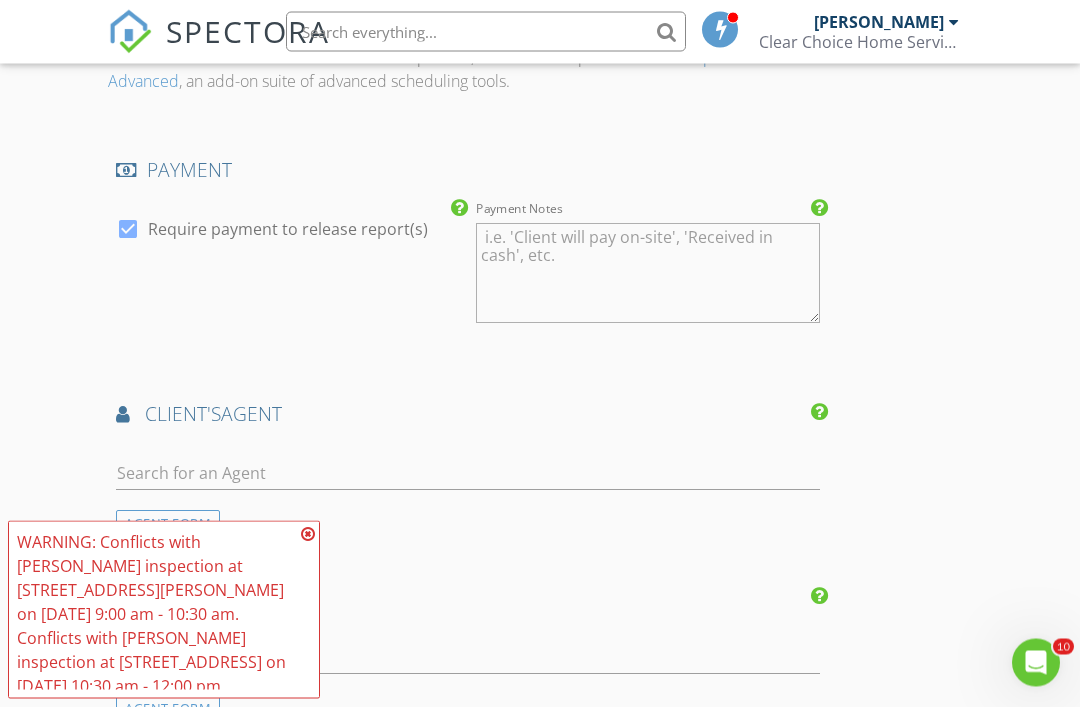 click at bounding box center [308, 534] 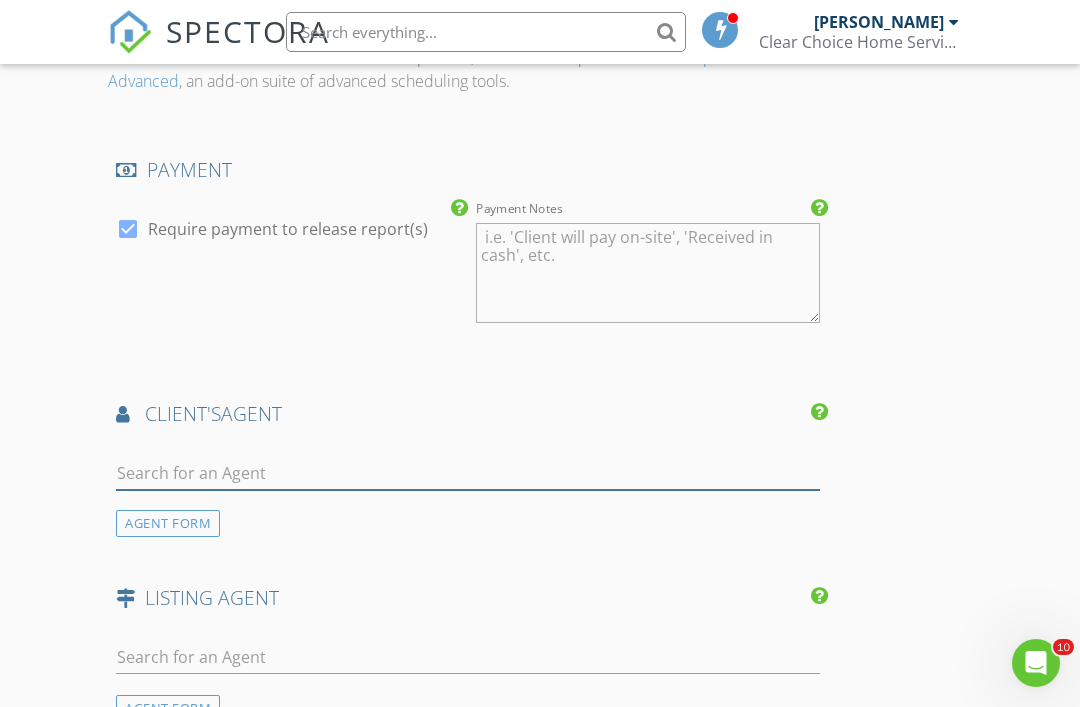 click at bounding box center [468, 473] 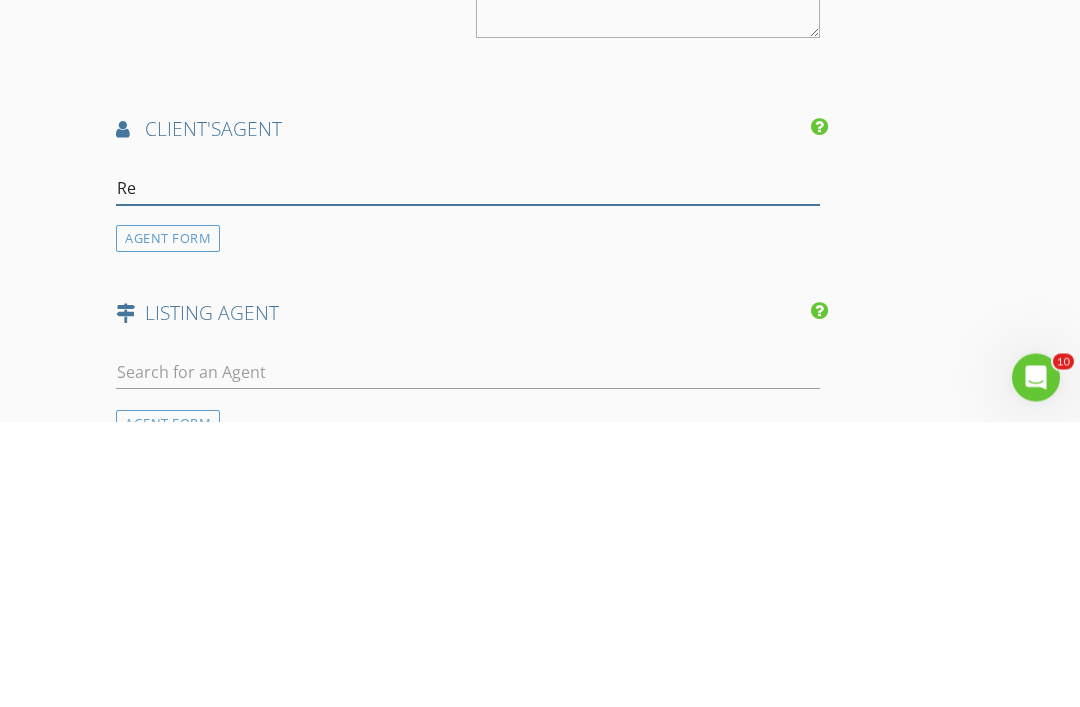 type on "Rey" 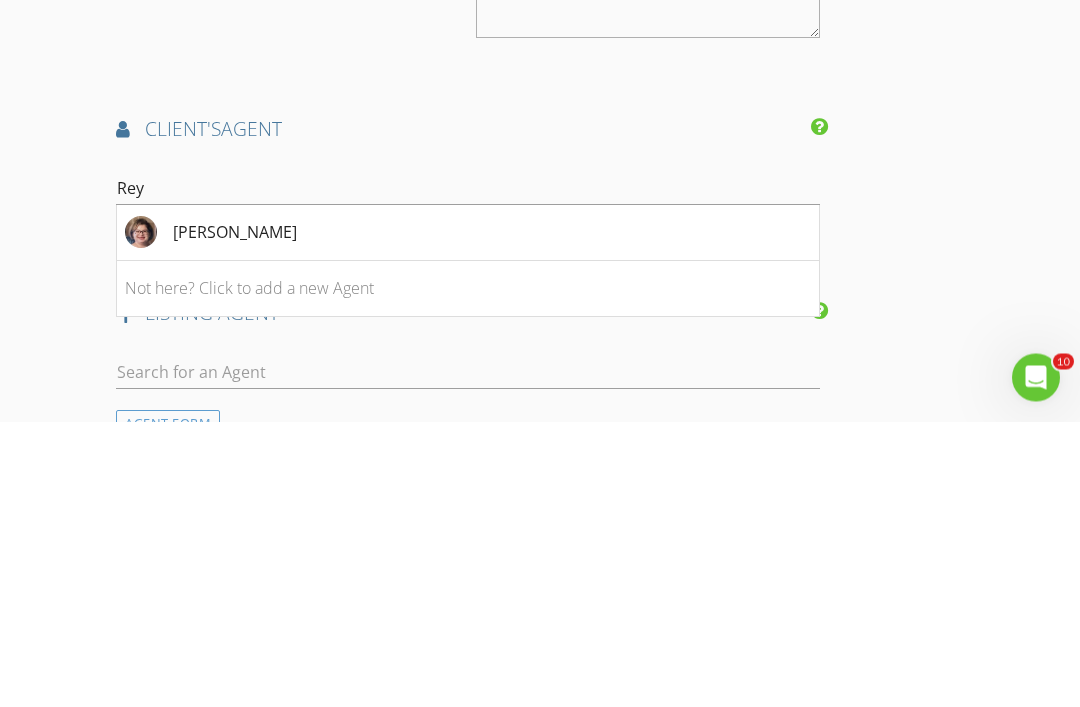 click on "[PERSON_NAME]" at bounding box center (468, 519) 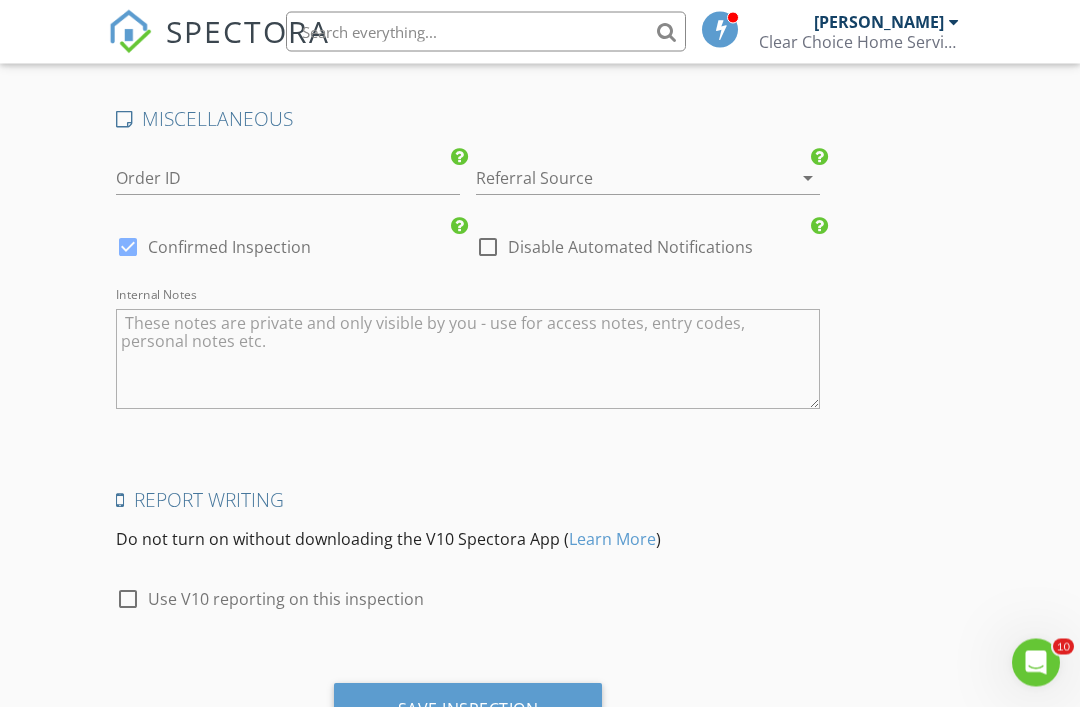 scroll, scrollTop: 3491, scrollLeft: 0, axis: vertical 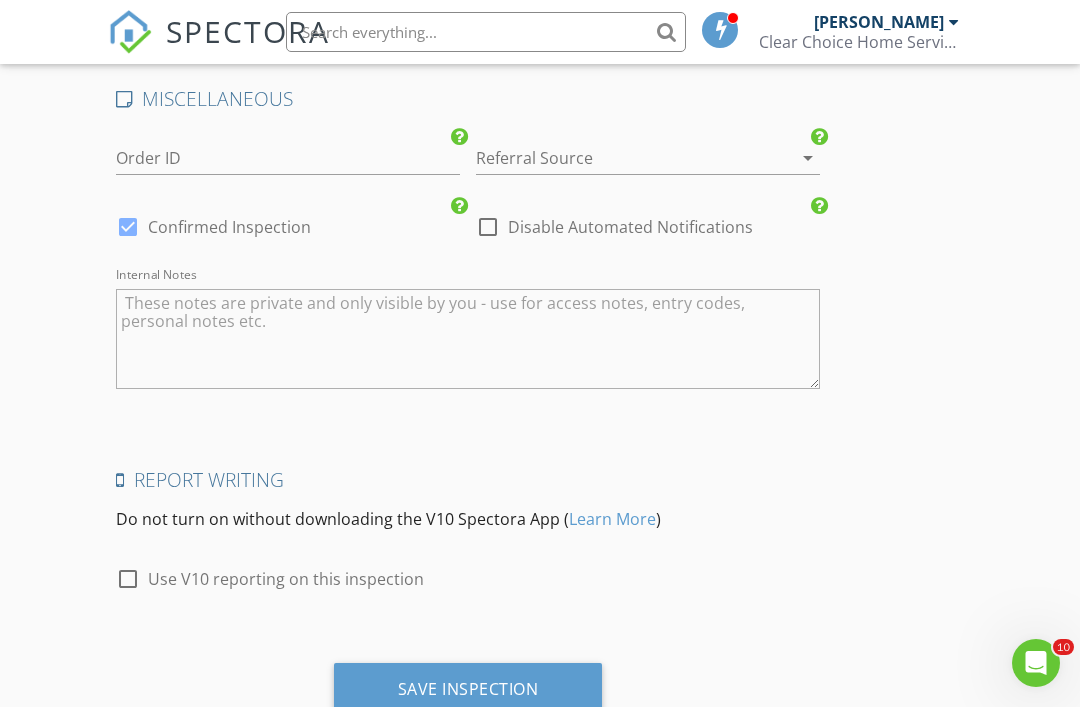 click on "Save Inspection" at bounding box center [468, 689] 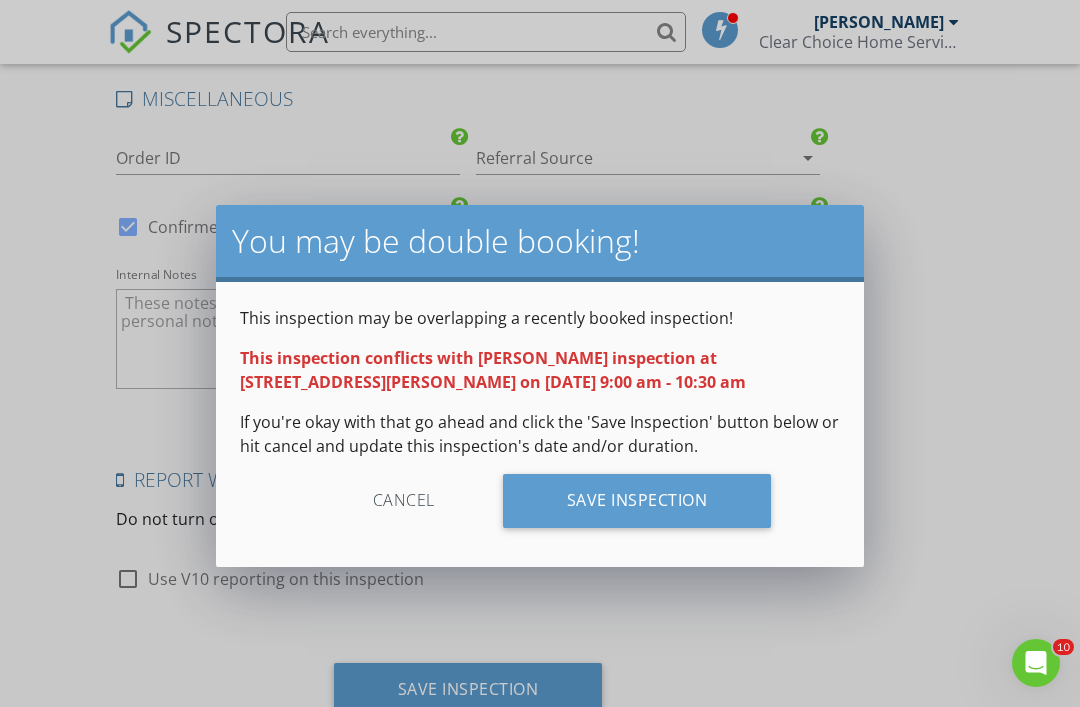 click on "Save Inspection" at bounding box center [637, 501] 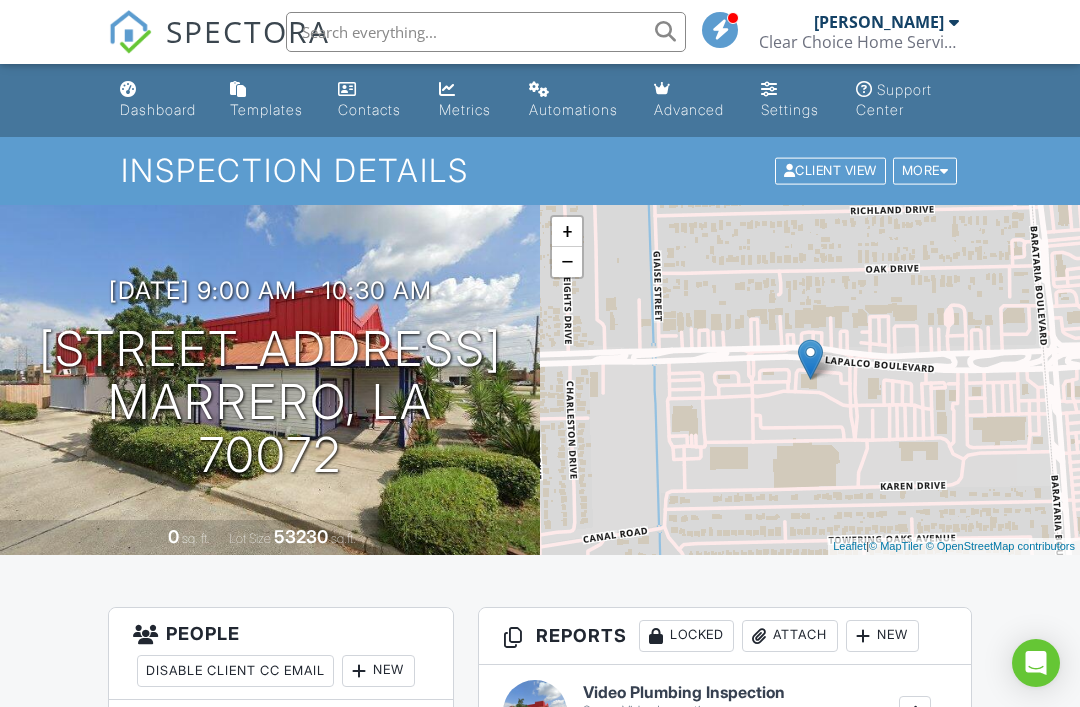 scroll, scrollTop: 0, scrollLeft: 0, axis: both 